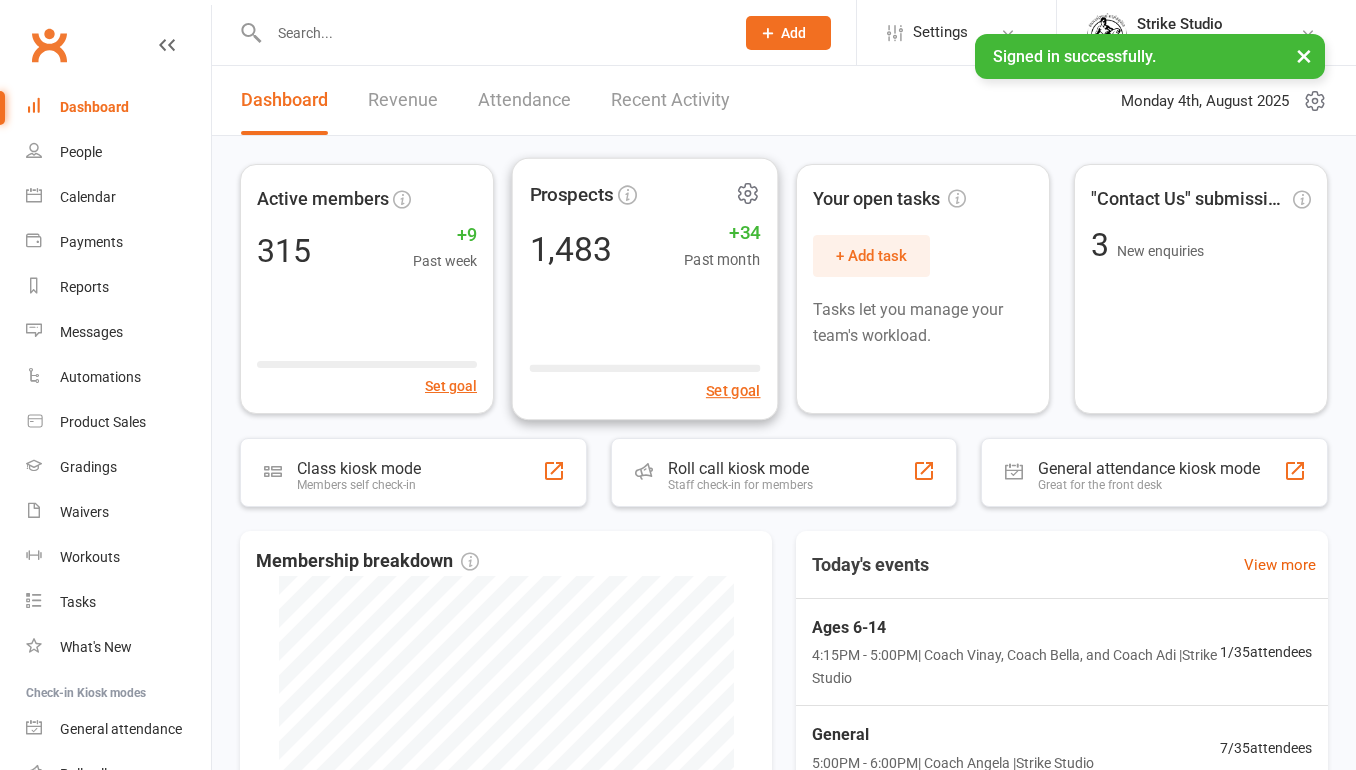scroll, scrollTop: 0, scrollLeft: 0, axis: both 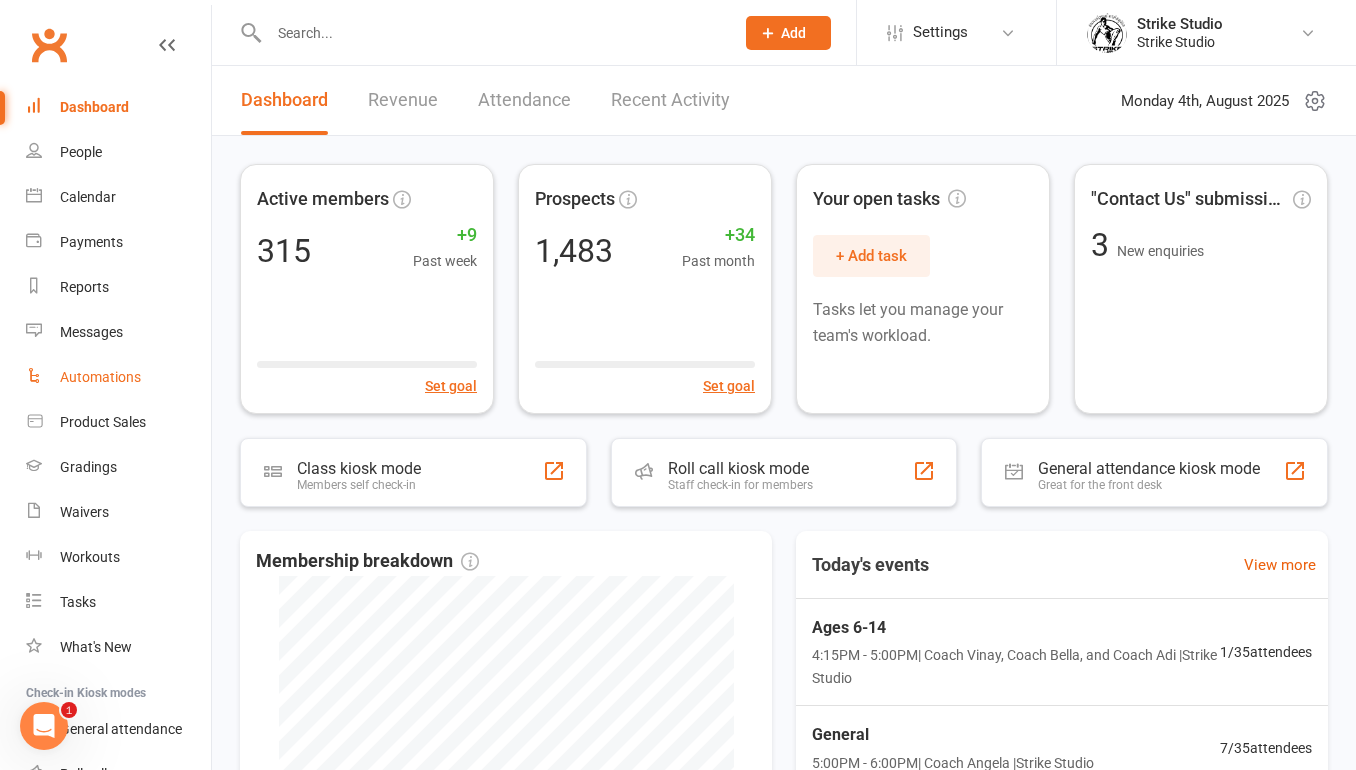 click on "Automations" at bounding box center (118, 377) 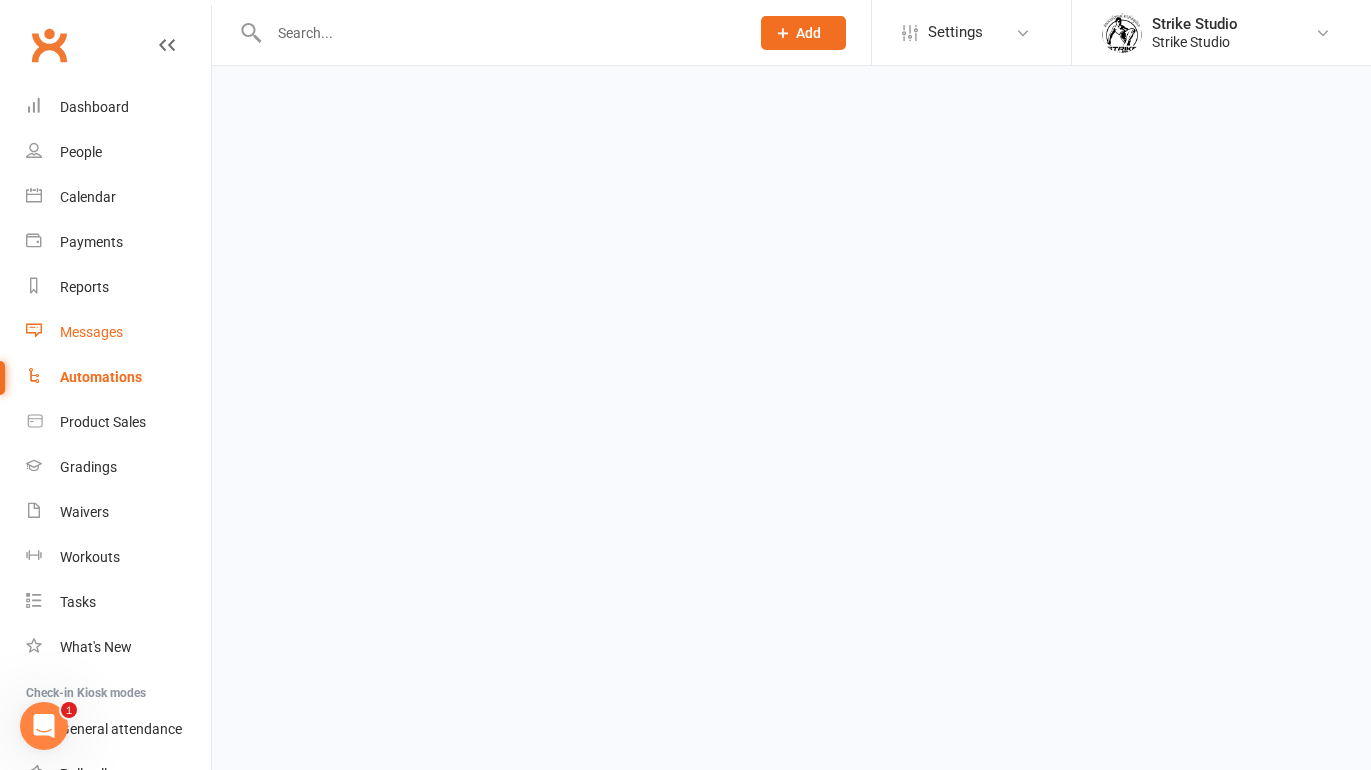 click on "Messages" at bounding box center (118, 332) 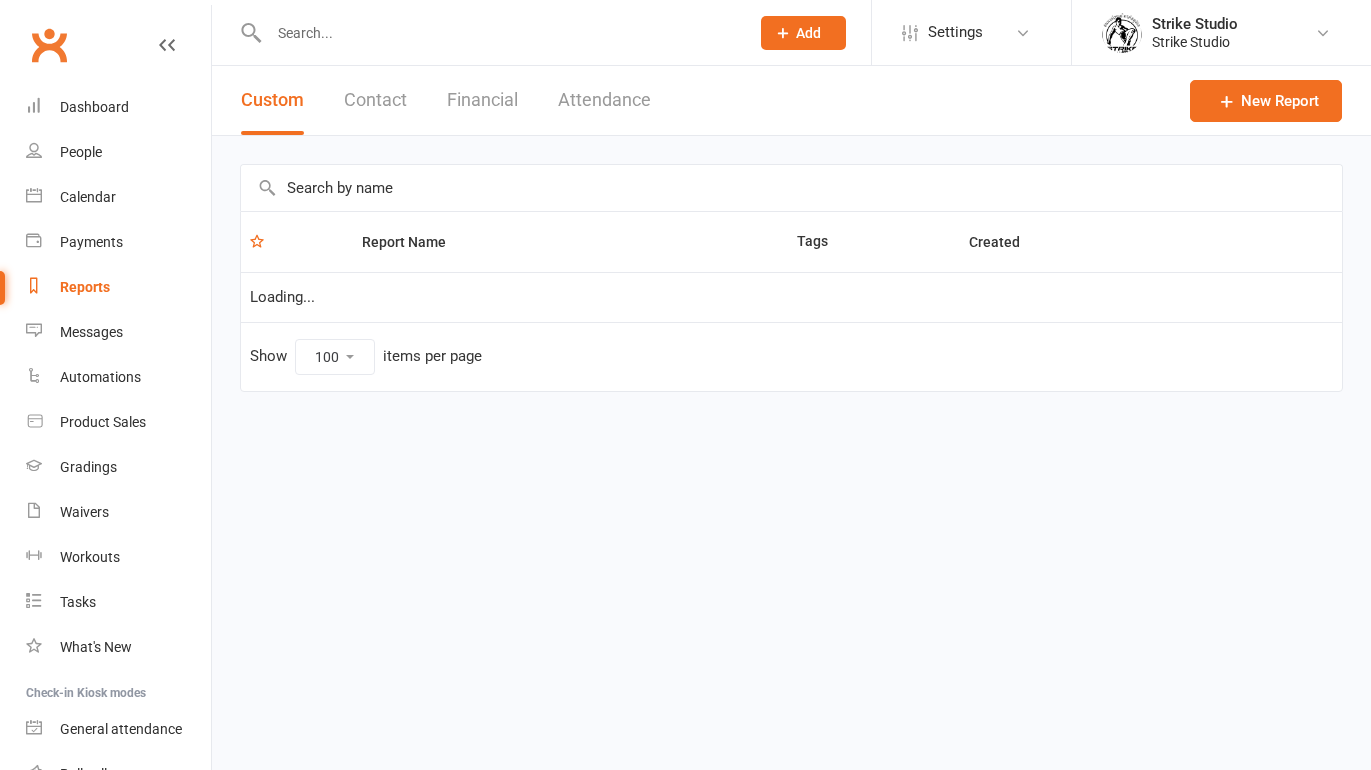 select on "100" 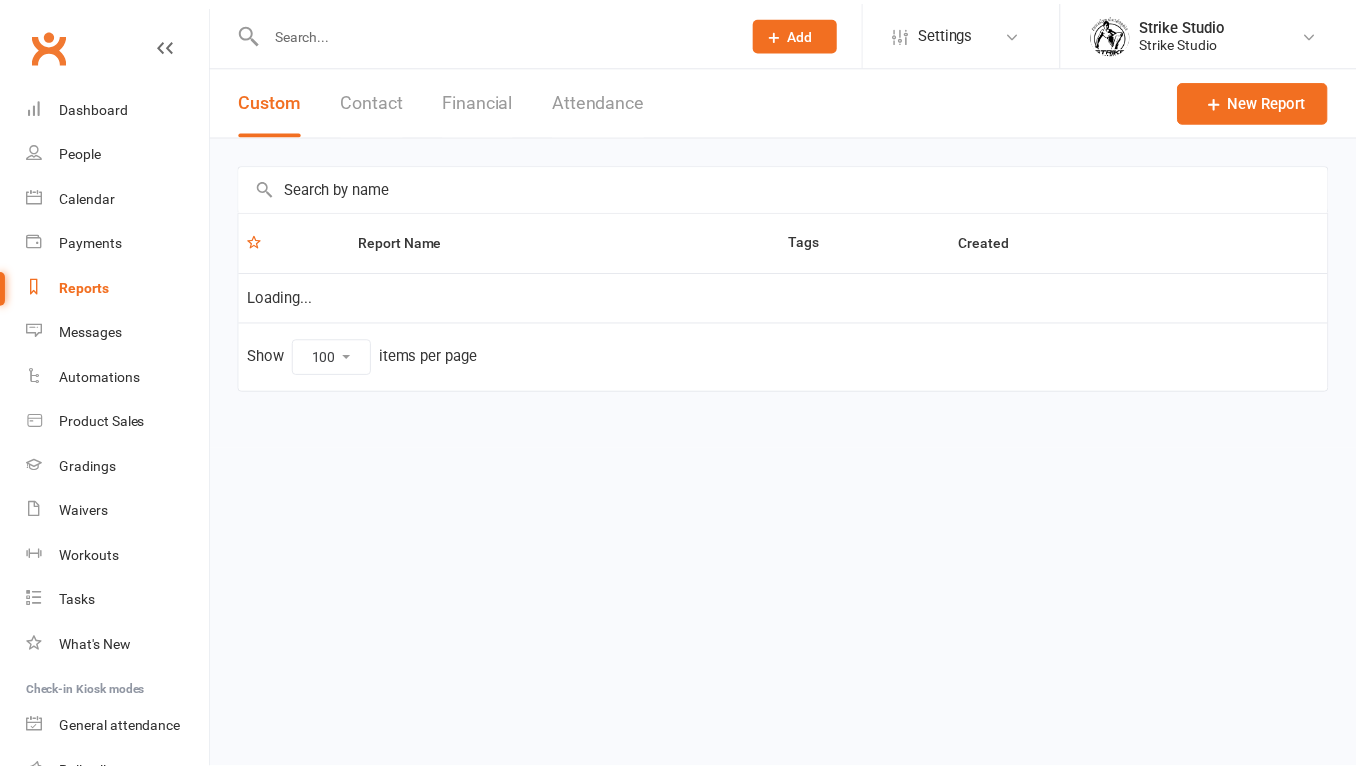 scroll, scrollTop: 0, scrollLeft: 0, axis: both 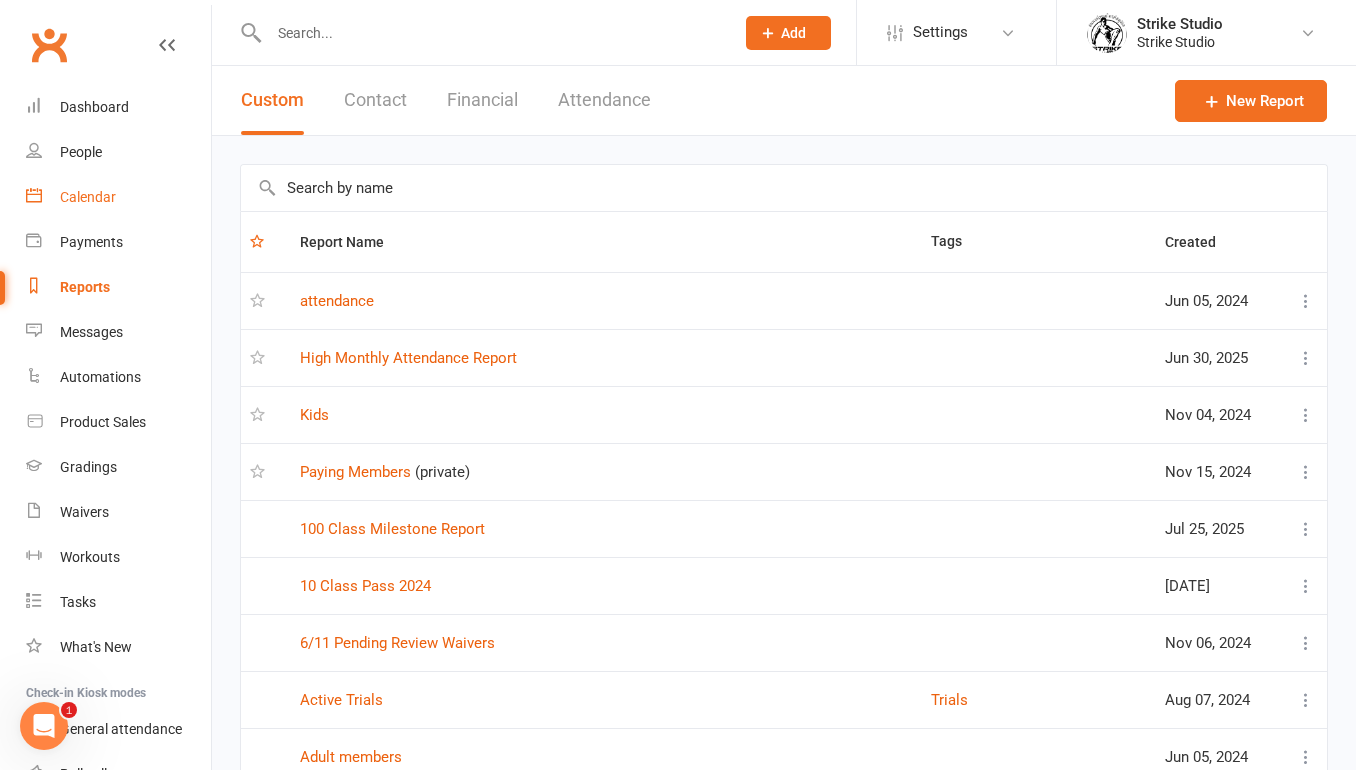 click on "Calendar" at bounding box center [88, 197] 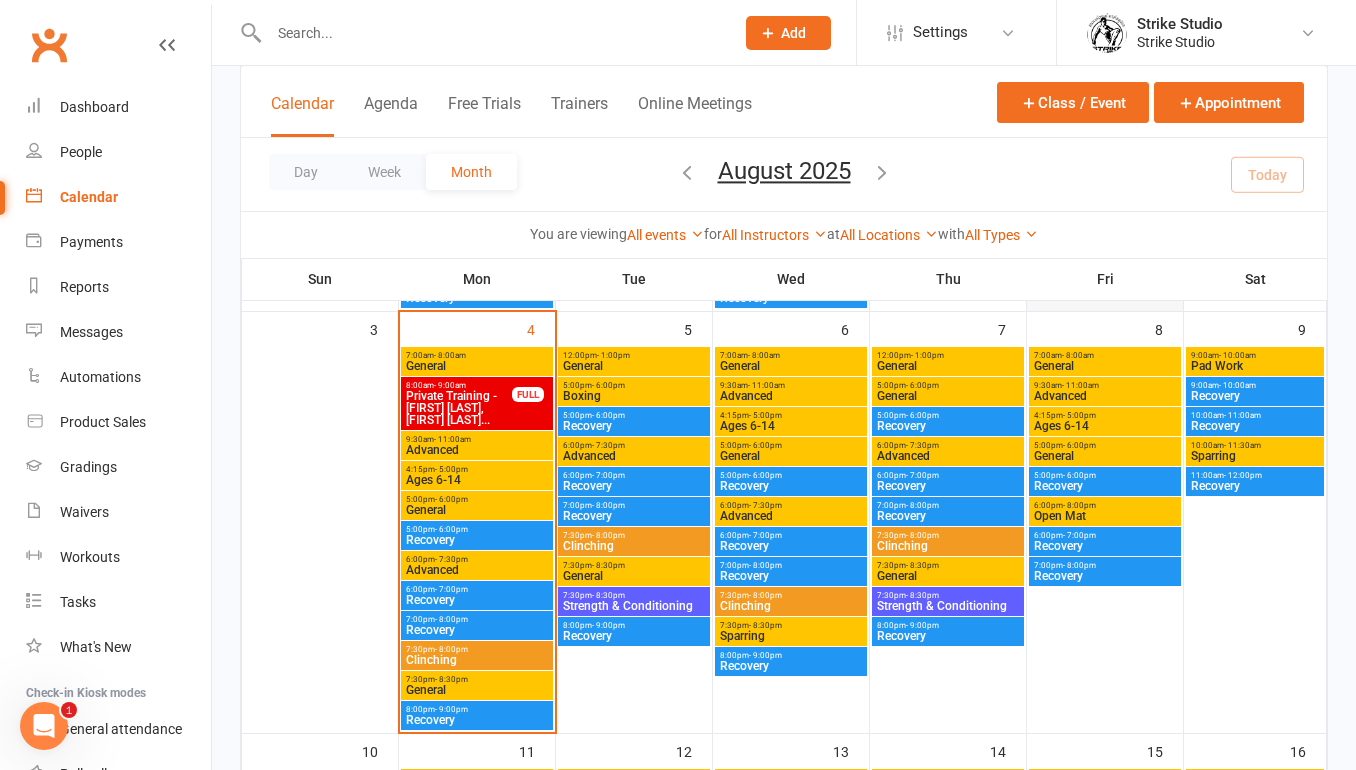 scroll, scrollTop: 452, scrollLeft: 0, axis: vertical 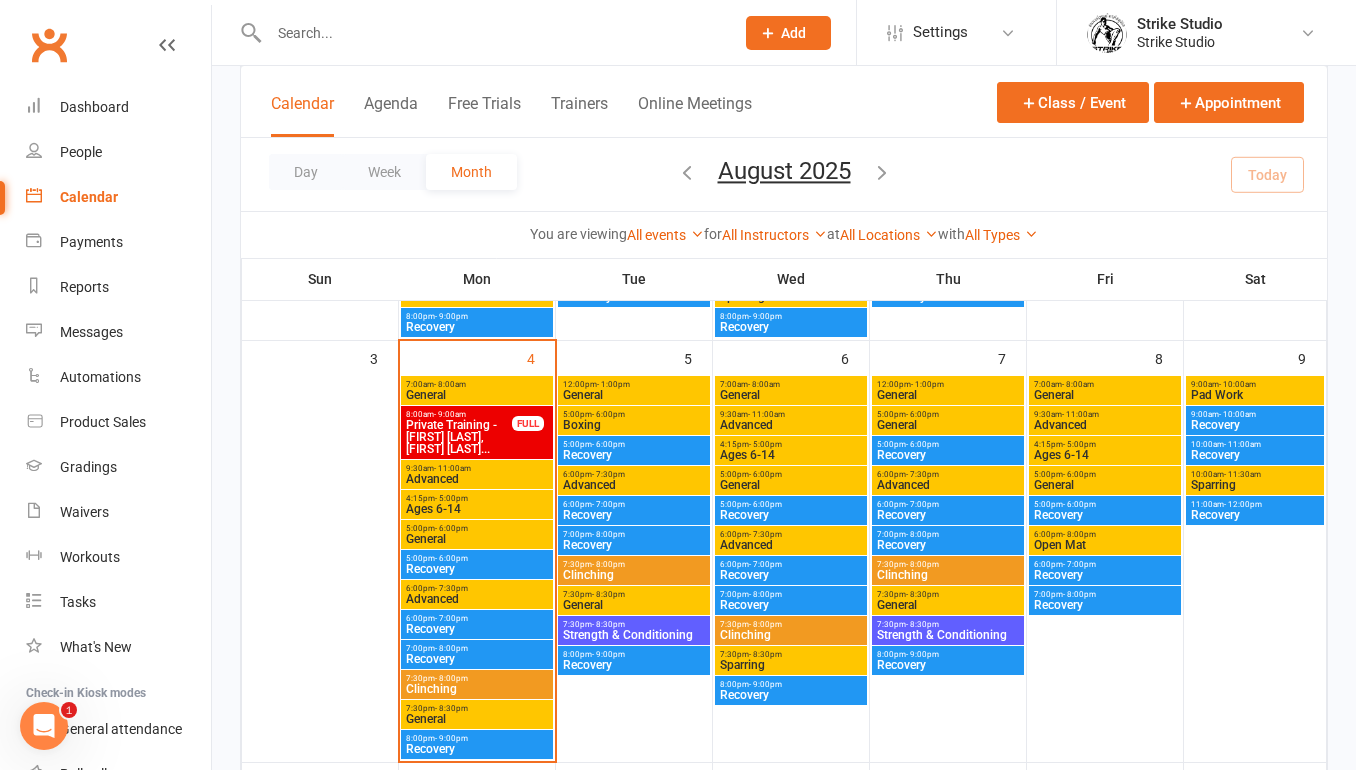 click on "Ages 6-14" at bounding box center [477, 509] 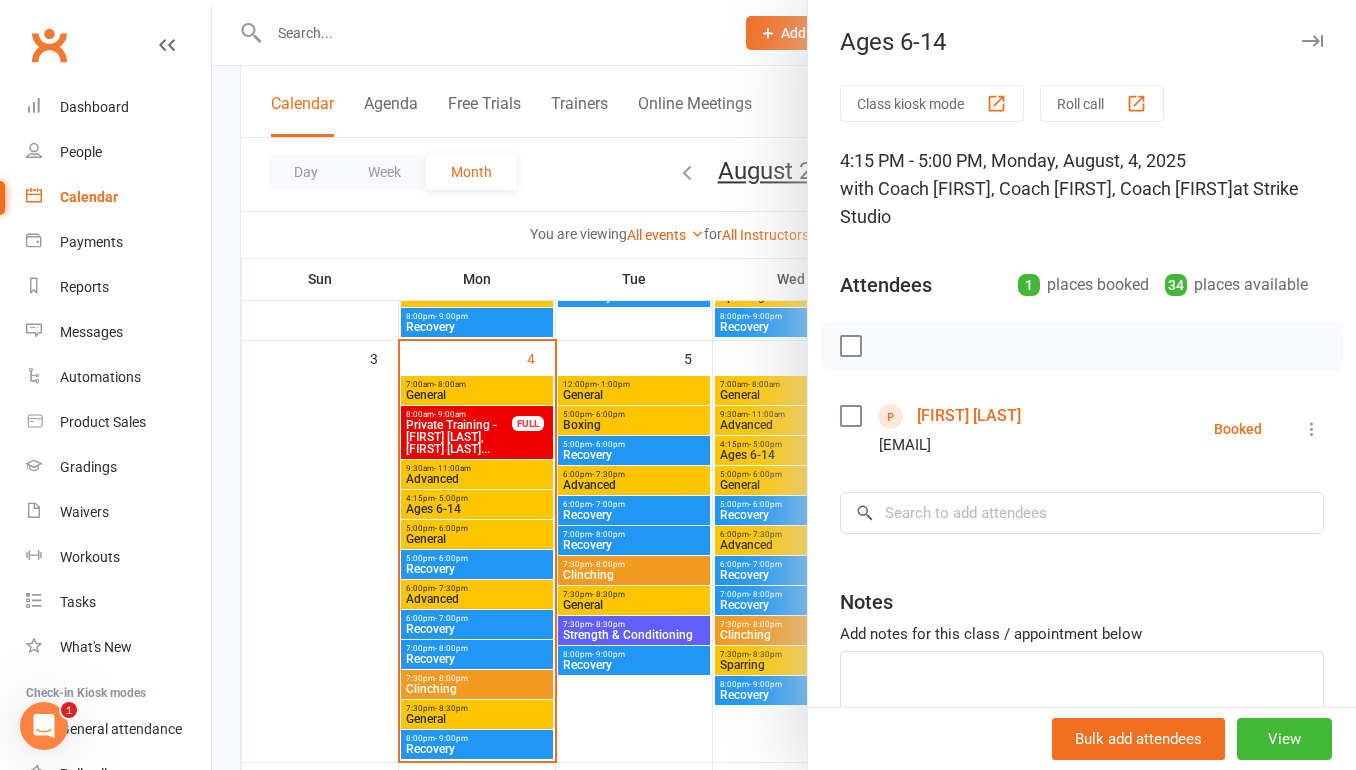 click at bounding box center [784, 385] 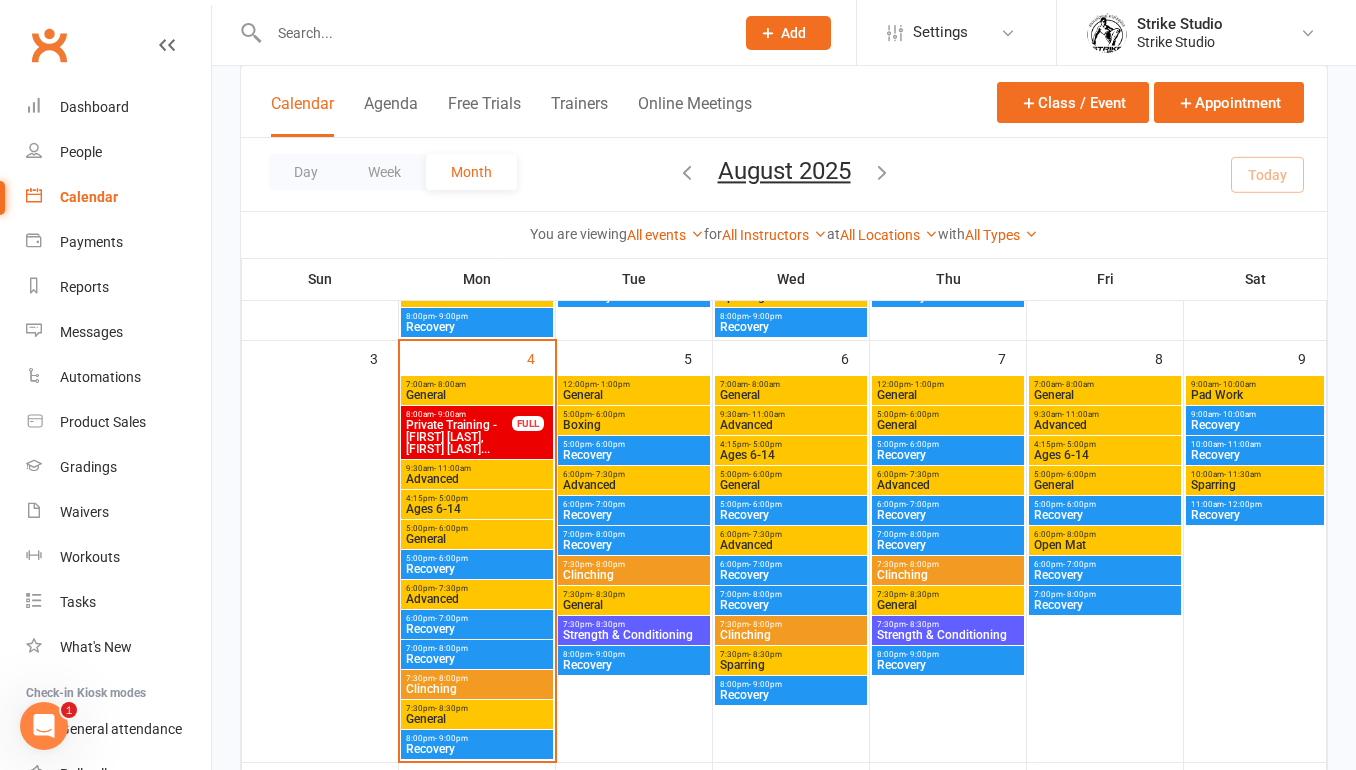 click on "Recovery" at bounding box center [477, 629] 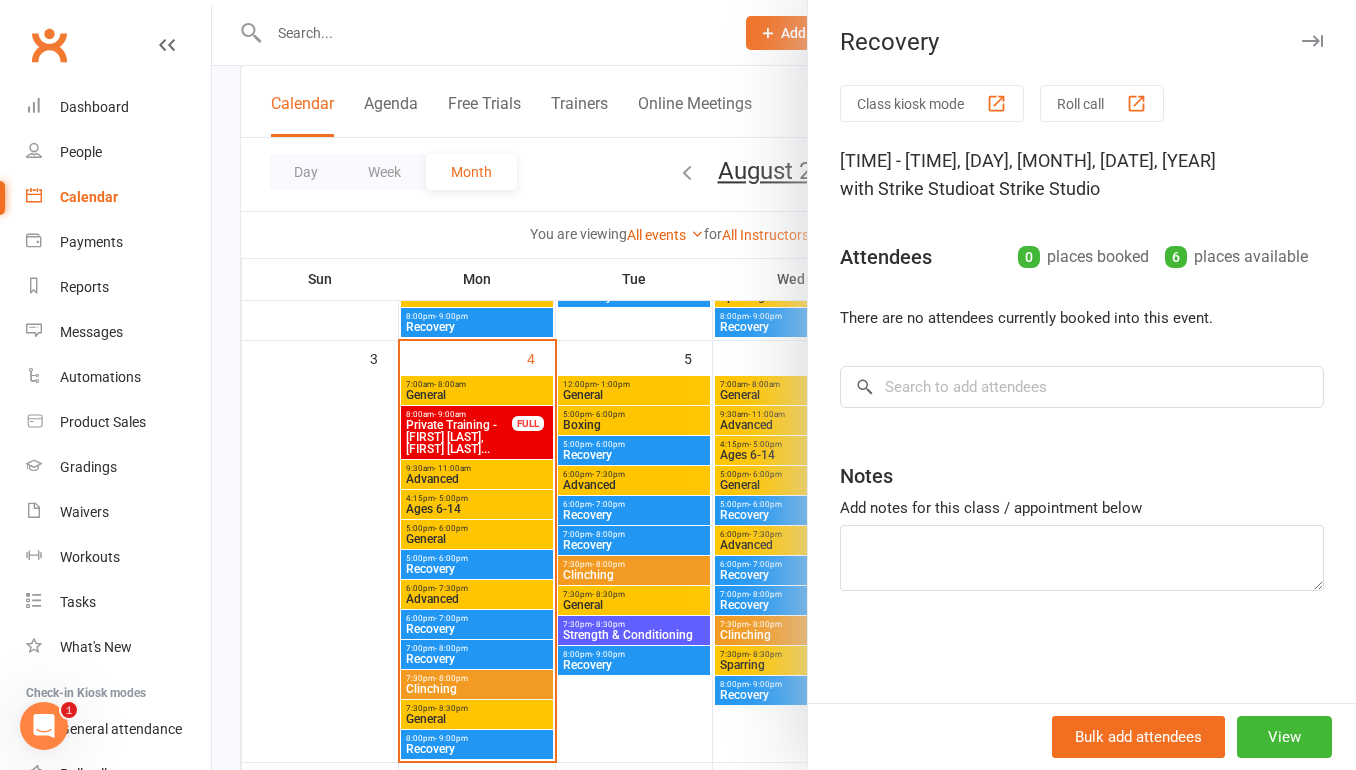 click at bounding box center [784, 385] 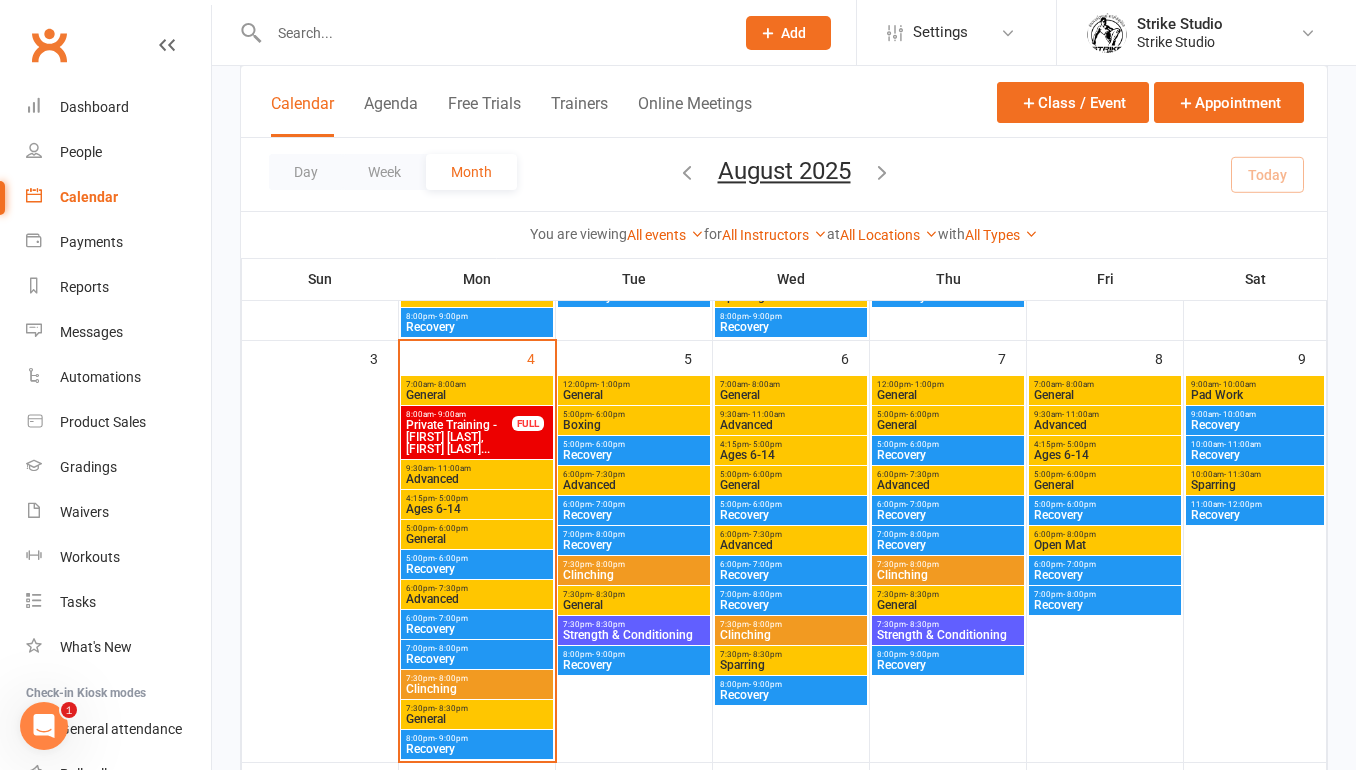 click on "Recovery" at bounding box center [477, 659] 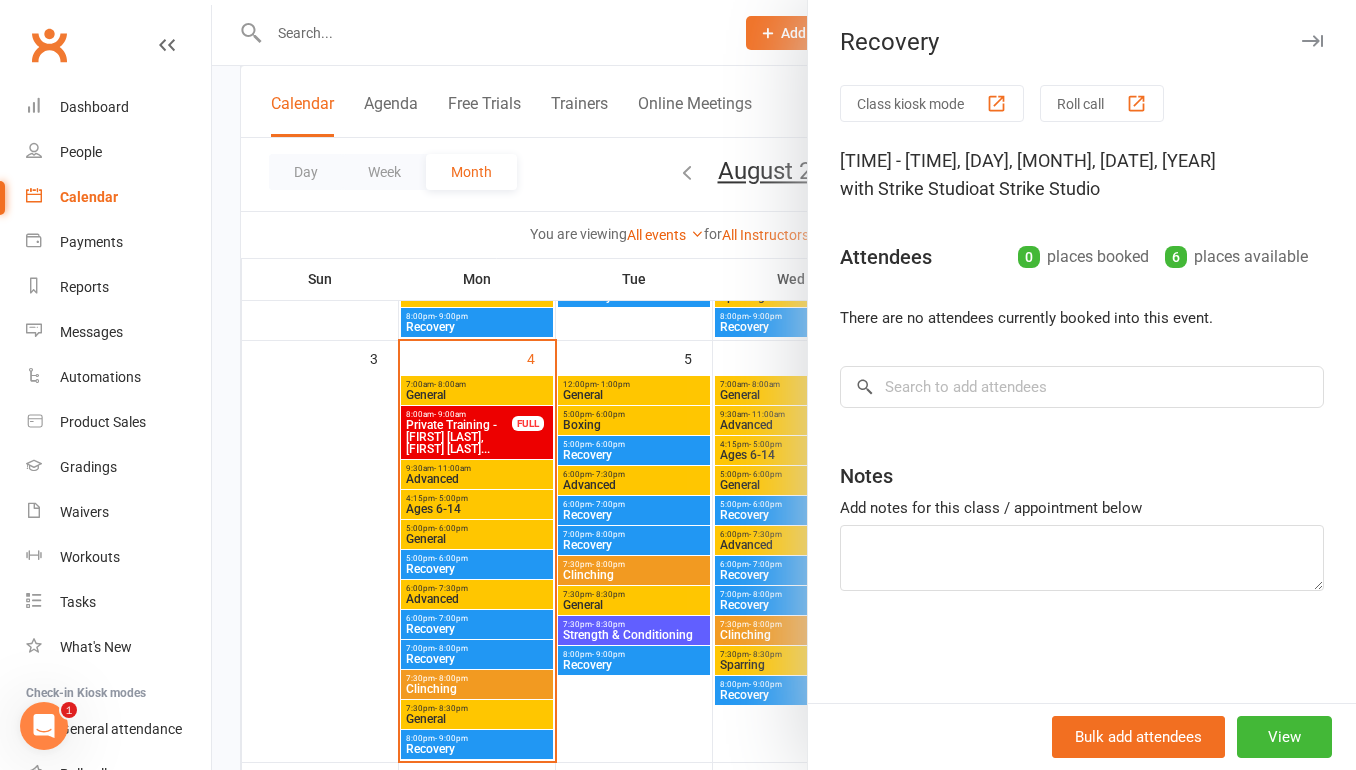 click at bounding box center [784, 385] 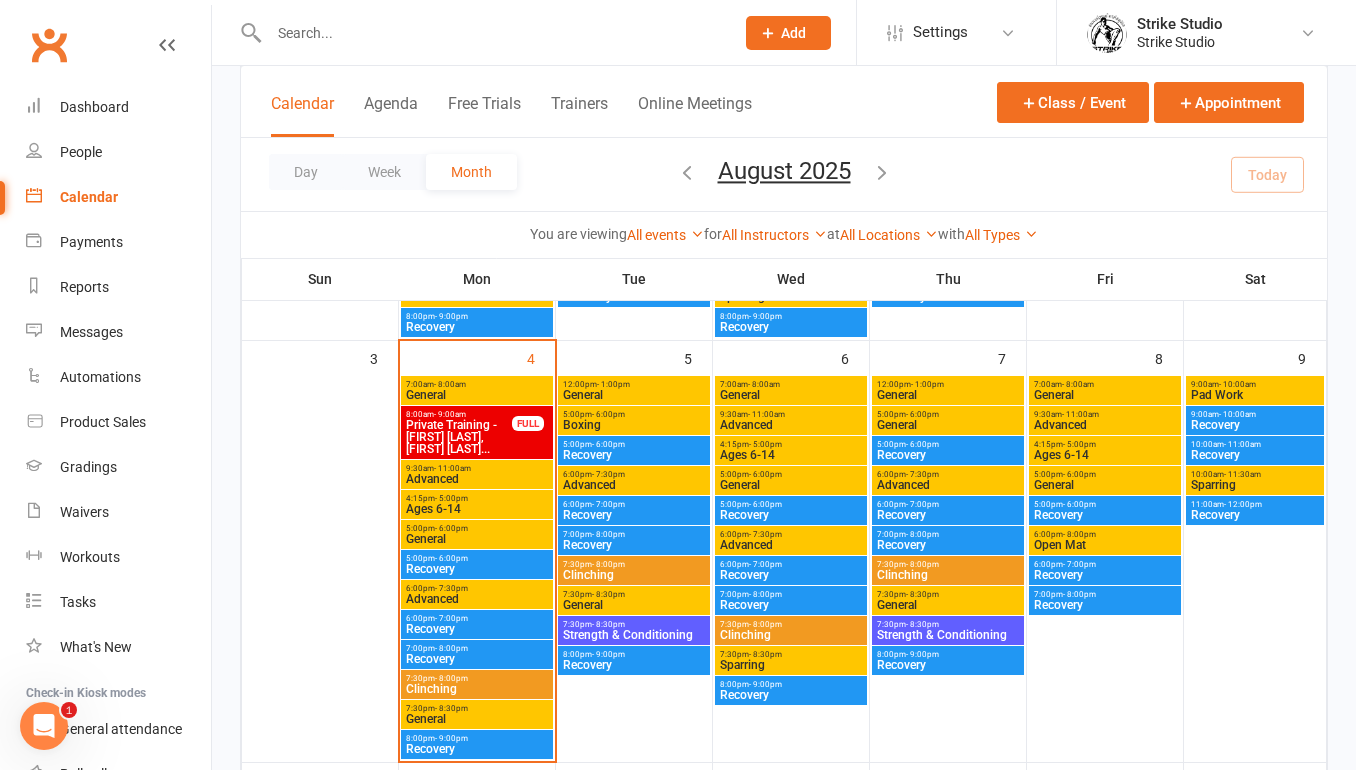 click on "Clinching" at bounding box center [477, 689] 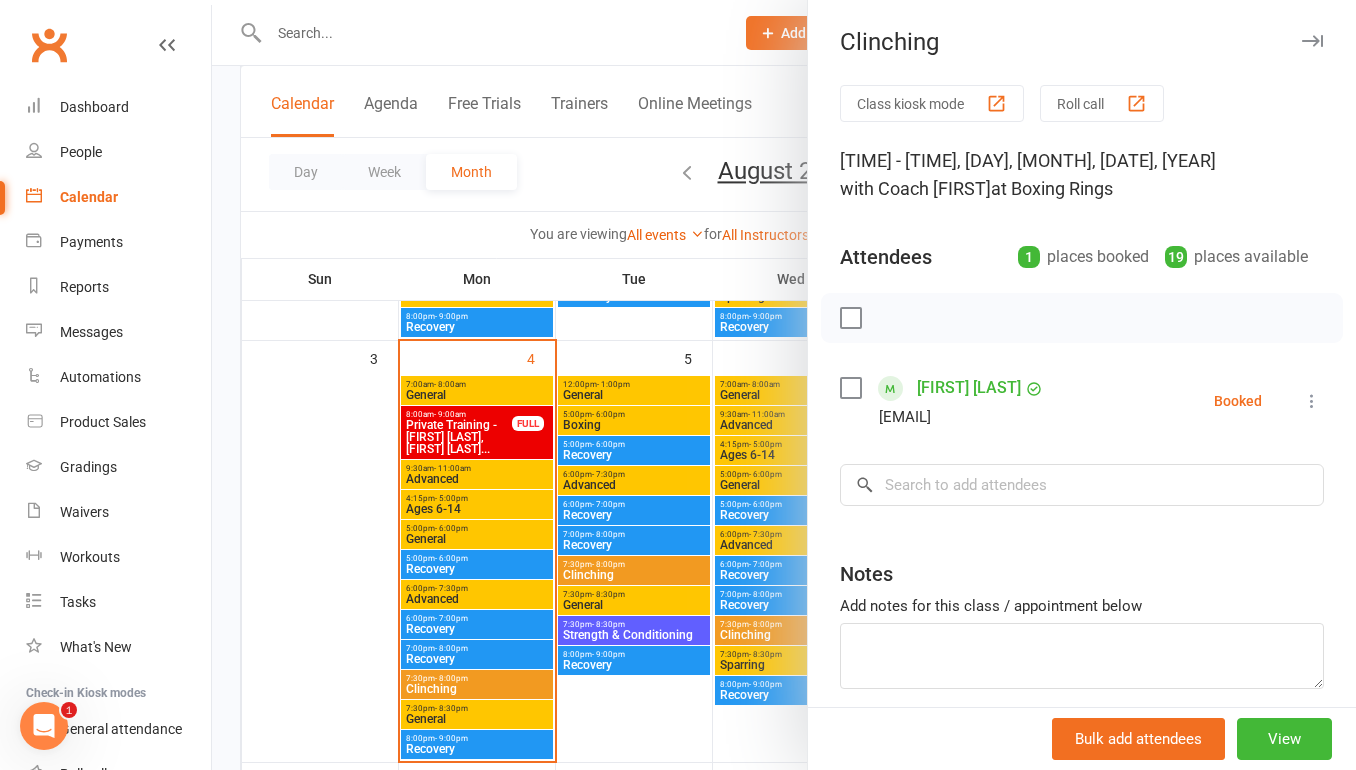 click at bounding box center [784, 385] 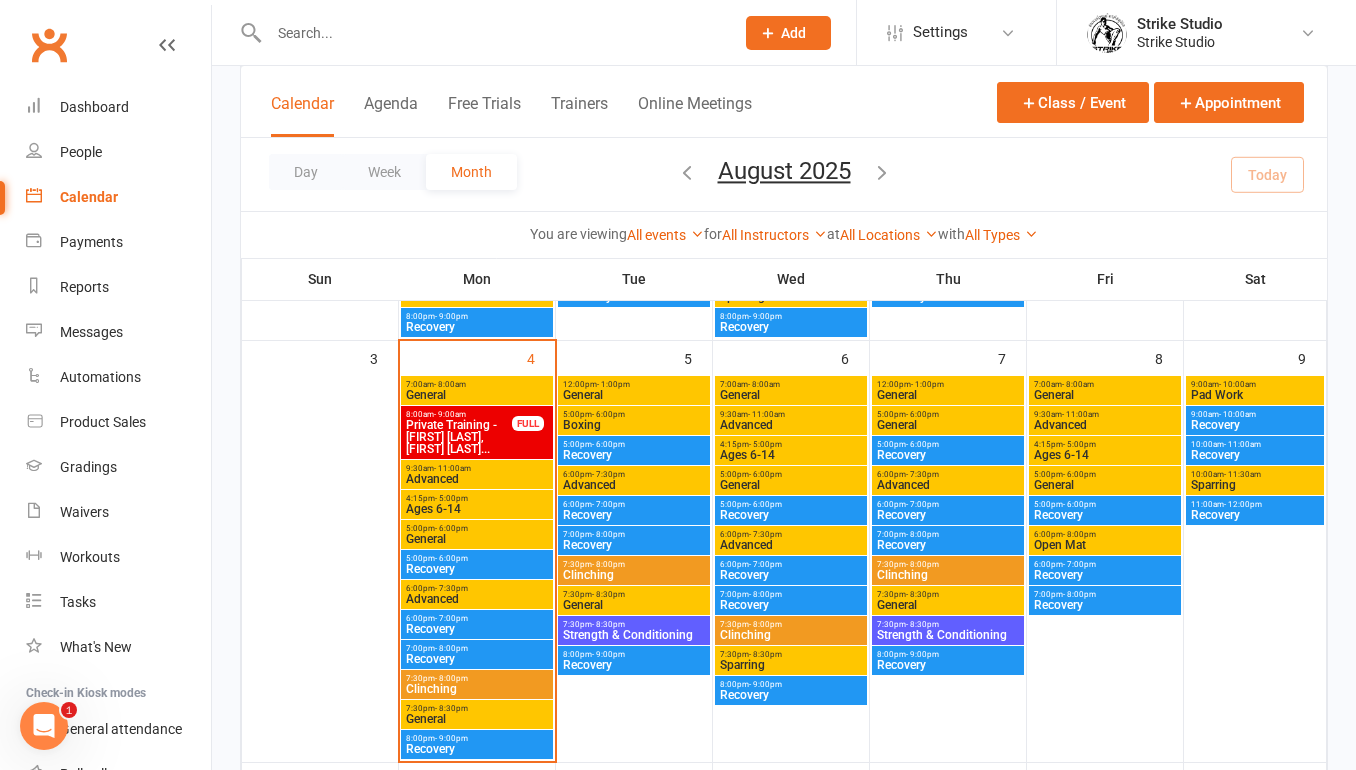 click on "4:15pm  - 5:00pm" at bounding box center (477, 498) 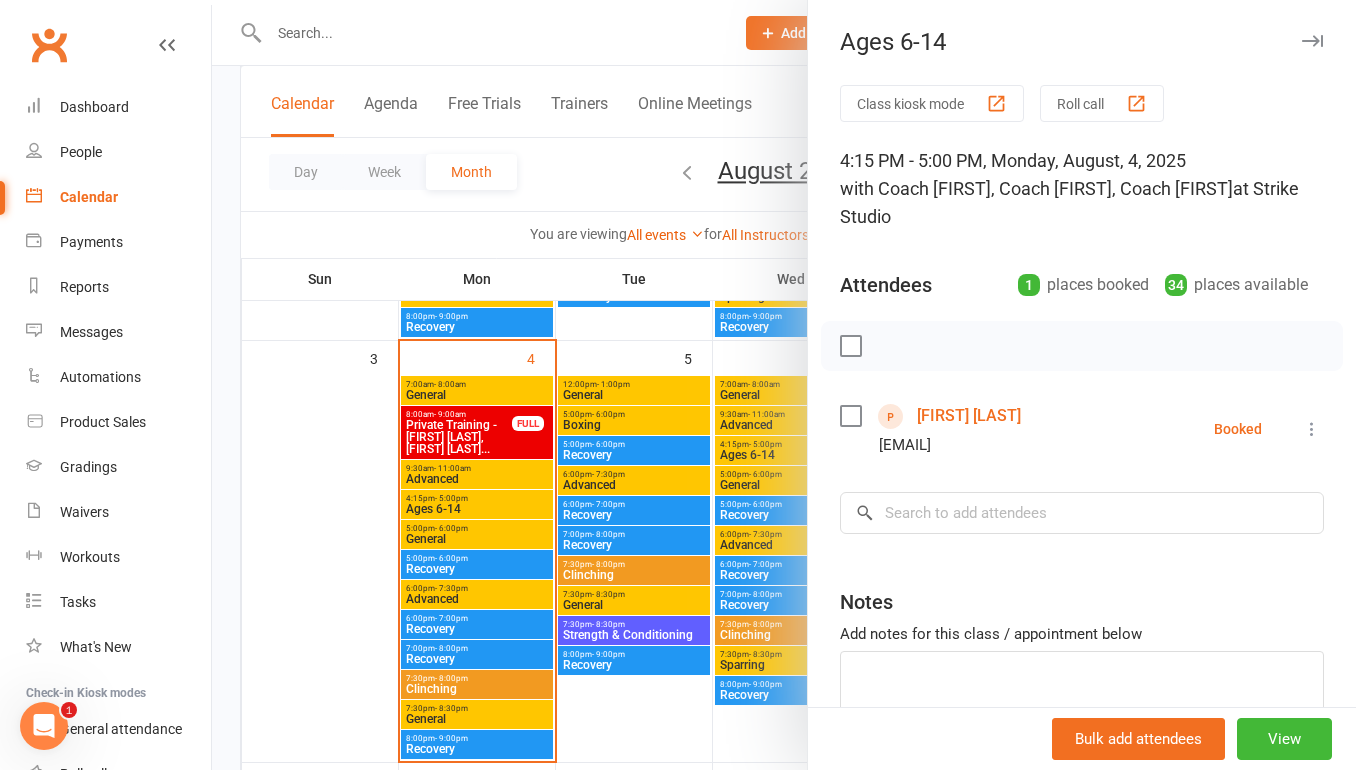 click on "Alailaah Khan" at bounding box center [969, 416] 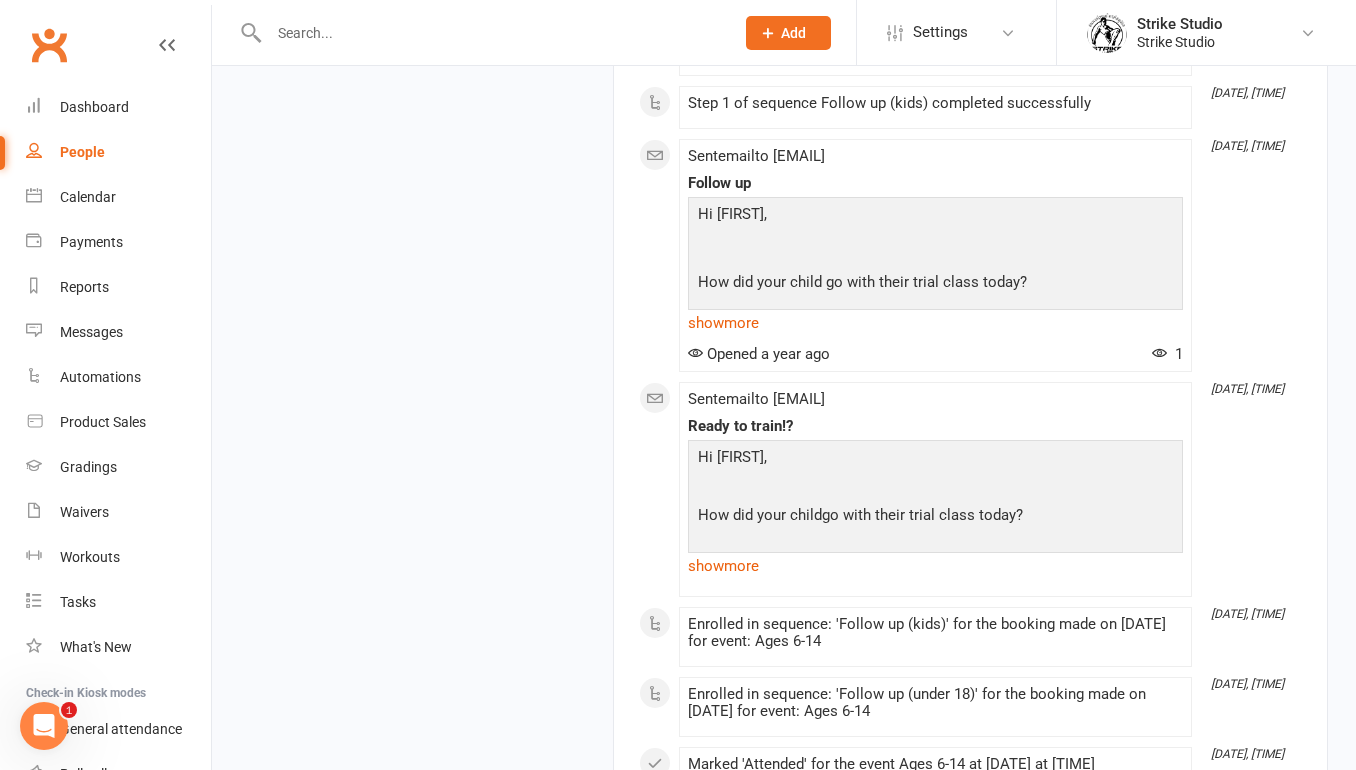 scroll, scrollTop: 1850, scrollLeft: 0, axis: vertical 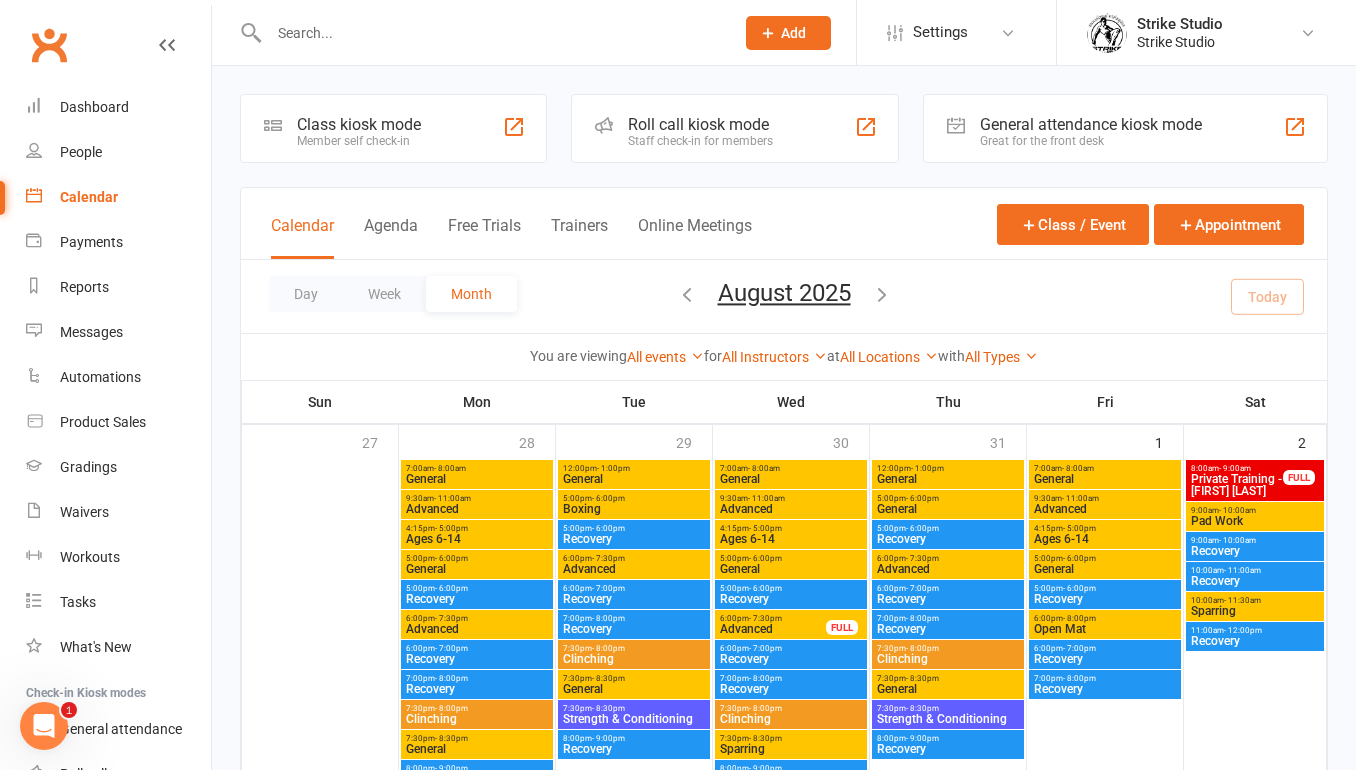 click on "Ages 6-14" at bounding box center (477, 539) 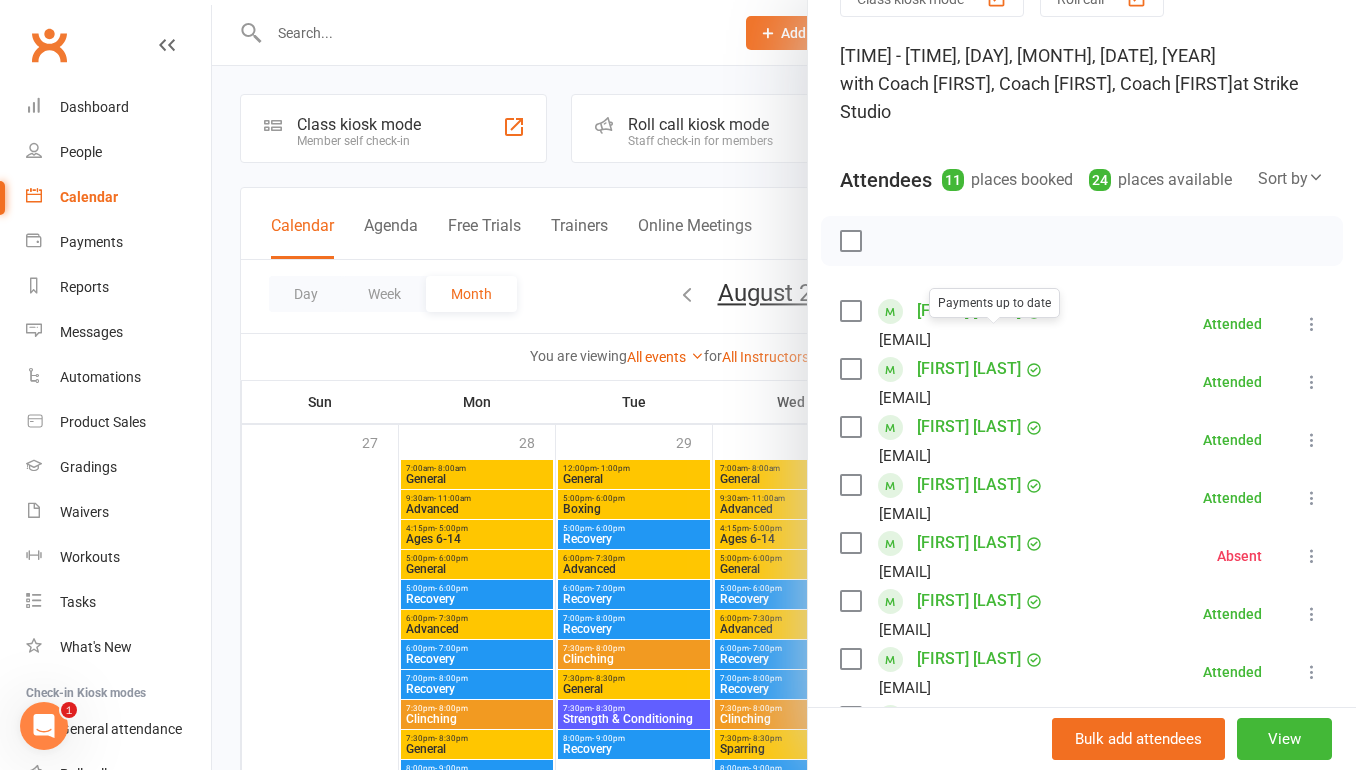 scroll, scrollTop: 89, scrollLeft: 0, axis: vertical 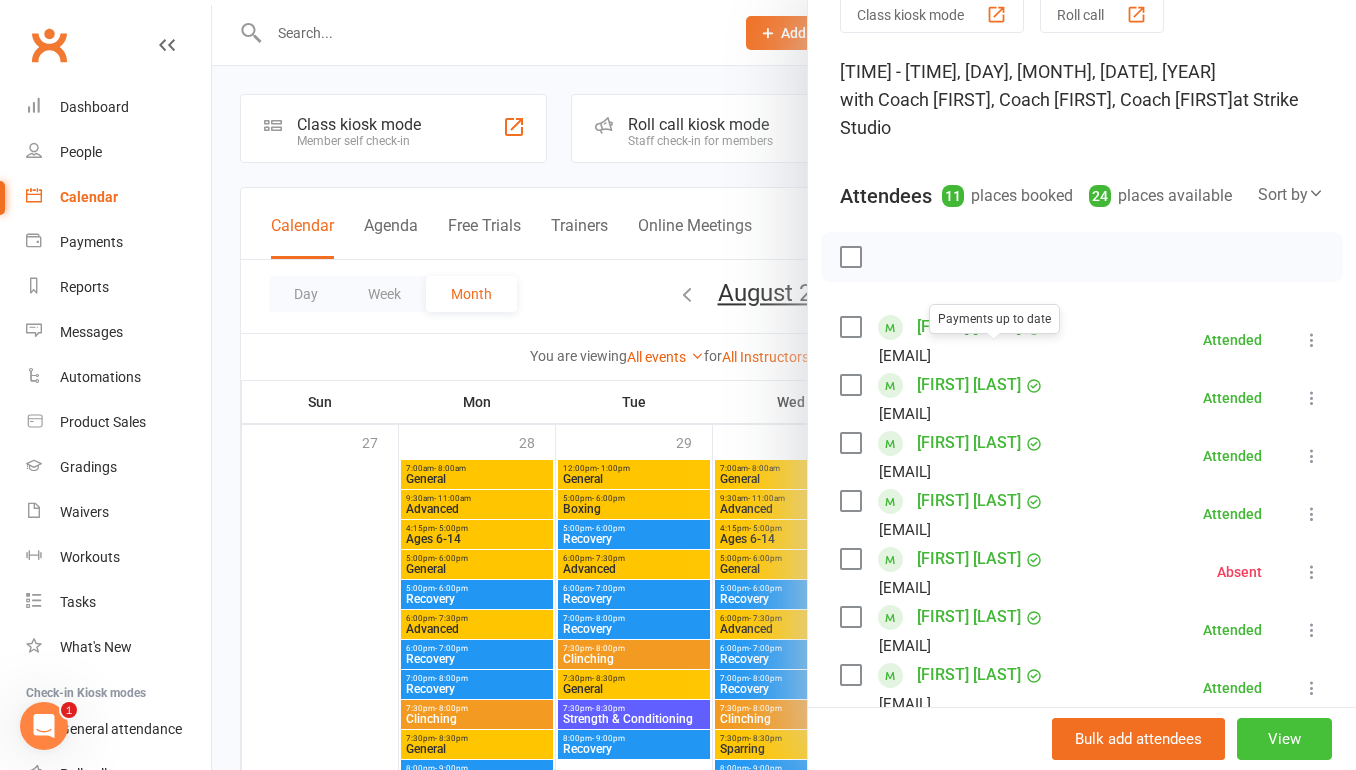 click on "View" at bounding box center [1284, 739] 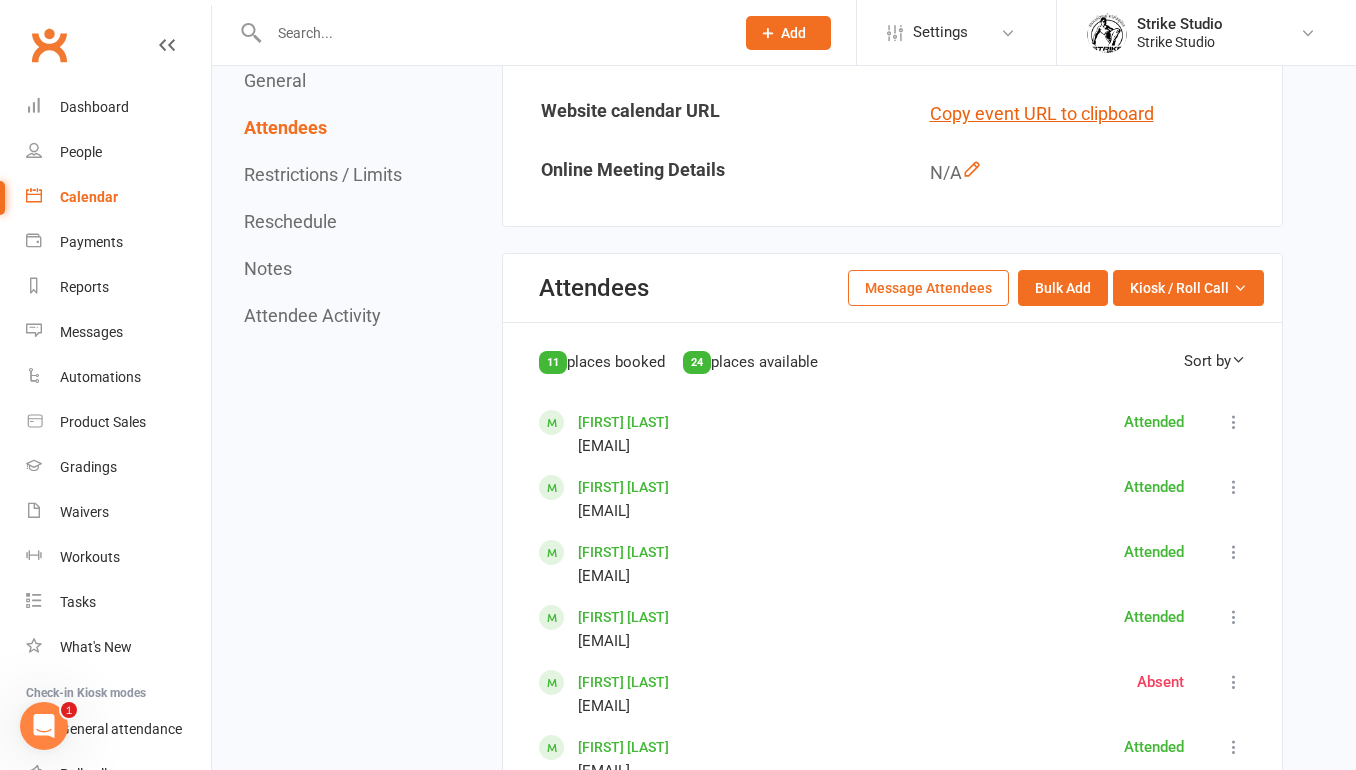 scroll, scrollTop: 1218, scrollLeft: 0, axis: vertical 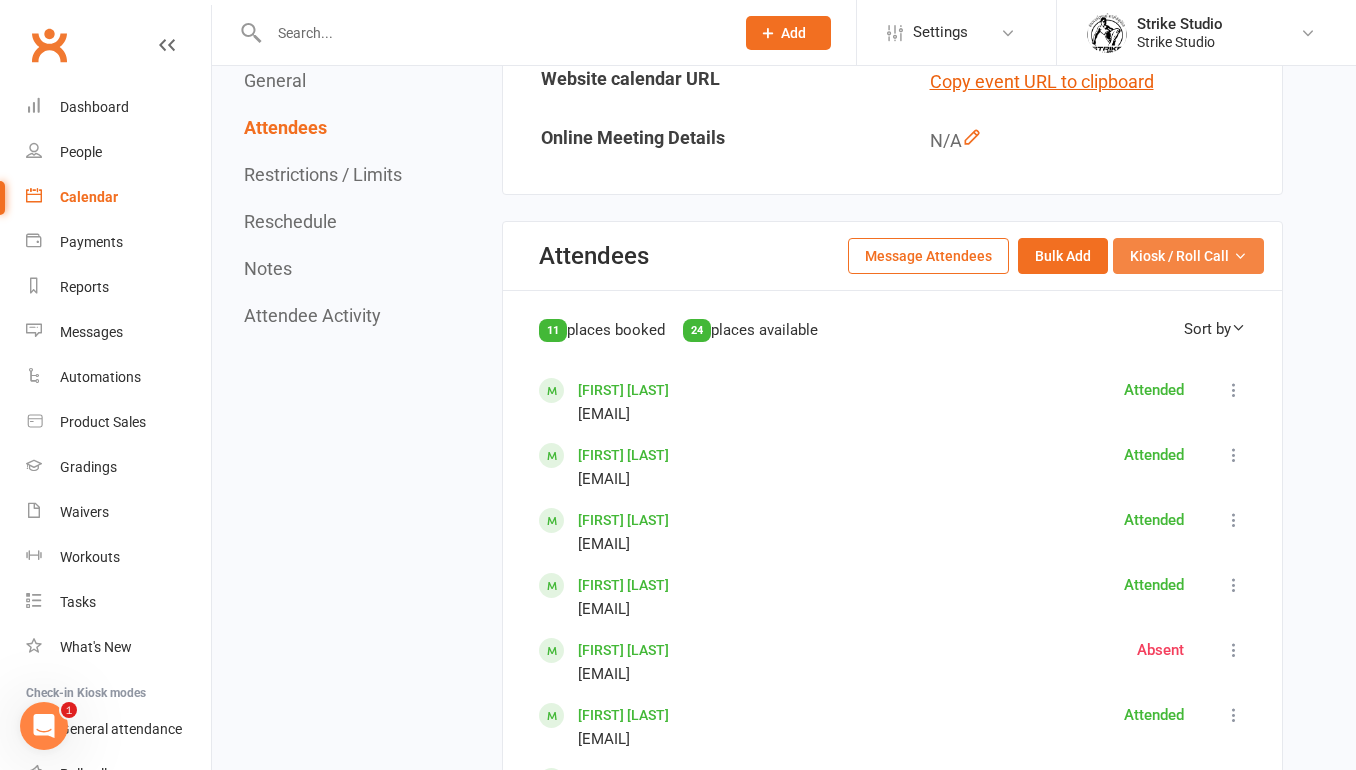click on "Kiosk / Roll Call" at bounding box center (1188, 256) 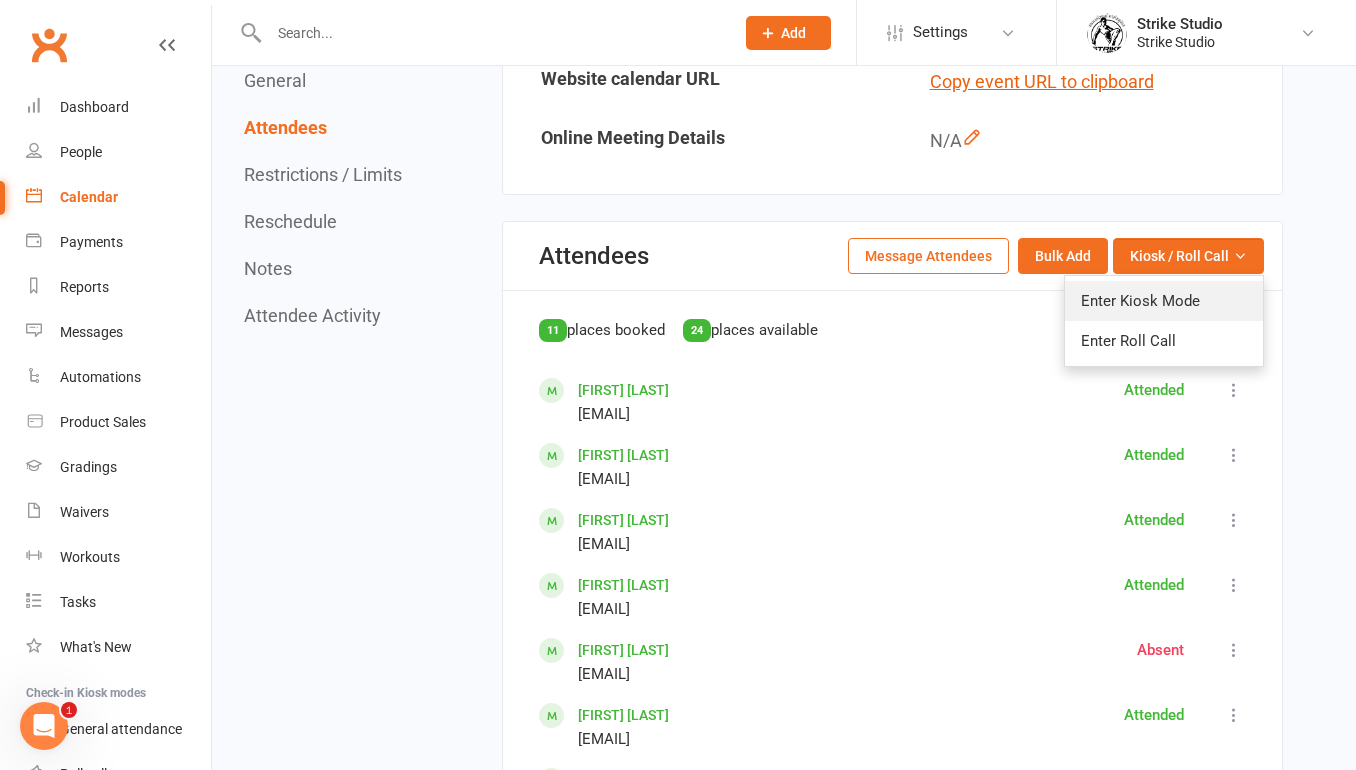 click on "Enter Kiosk Mode" at bounding box center [1164, 301] 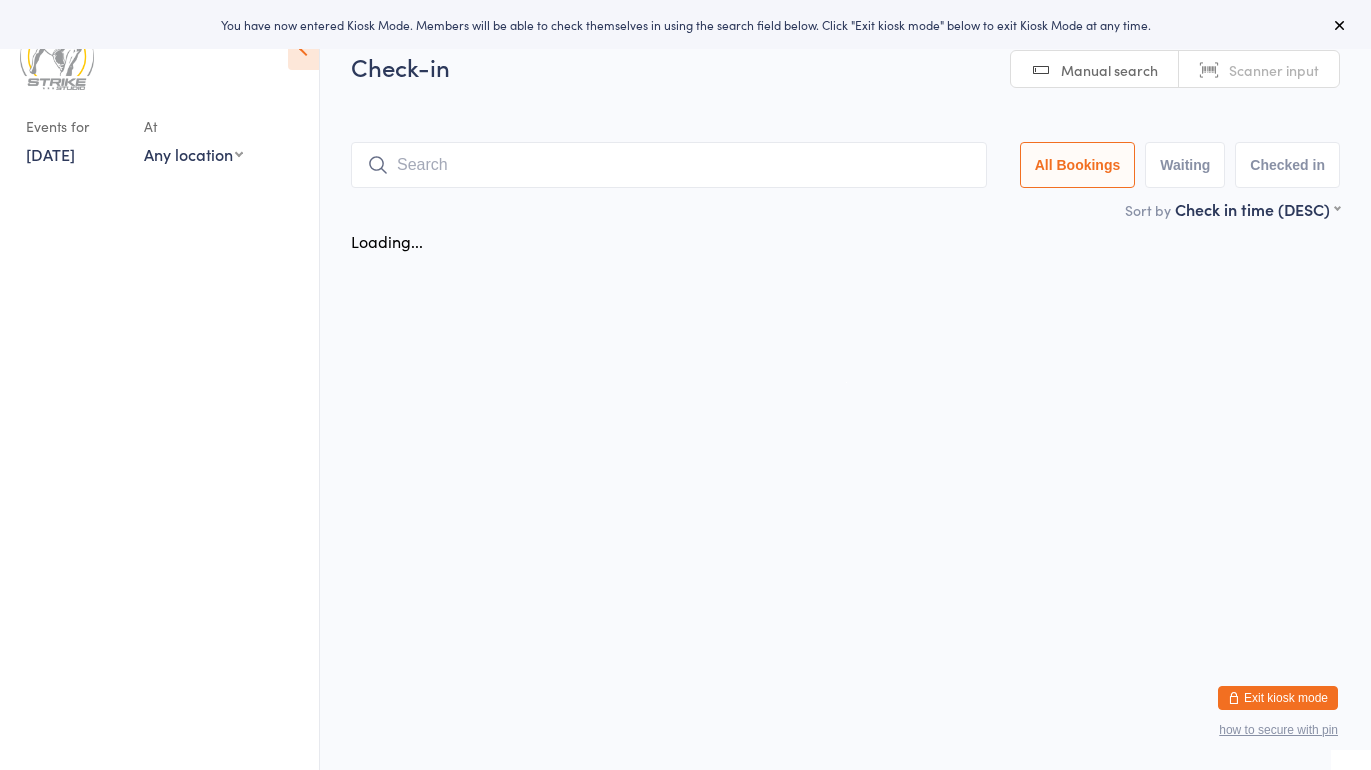 scroll, scrollTop: 0, scrollLeft: 0, axis: both 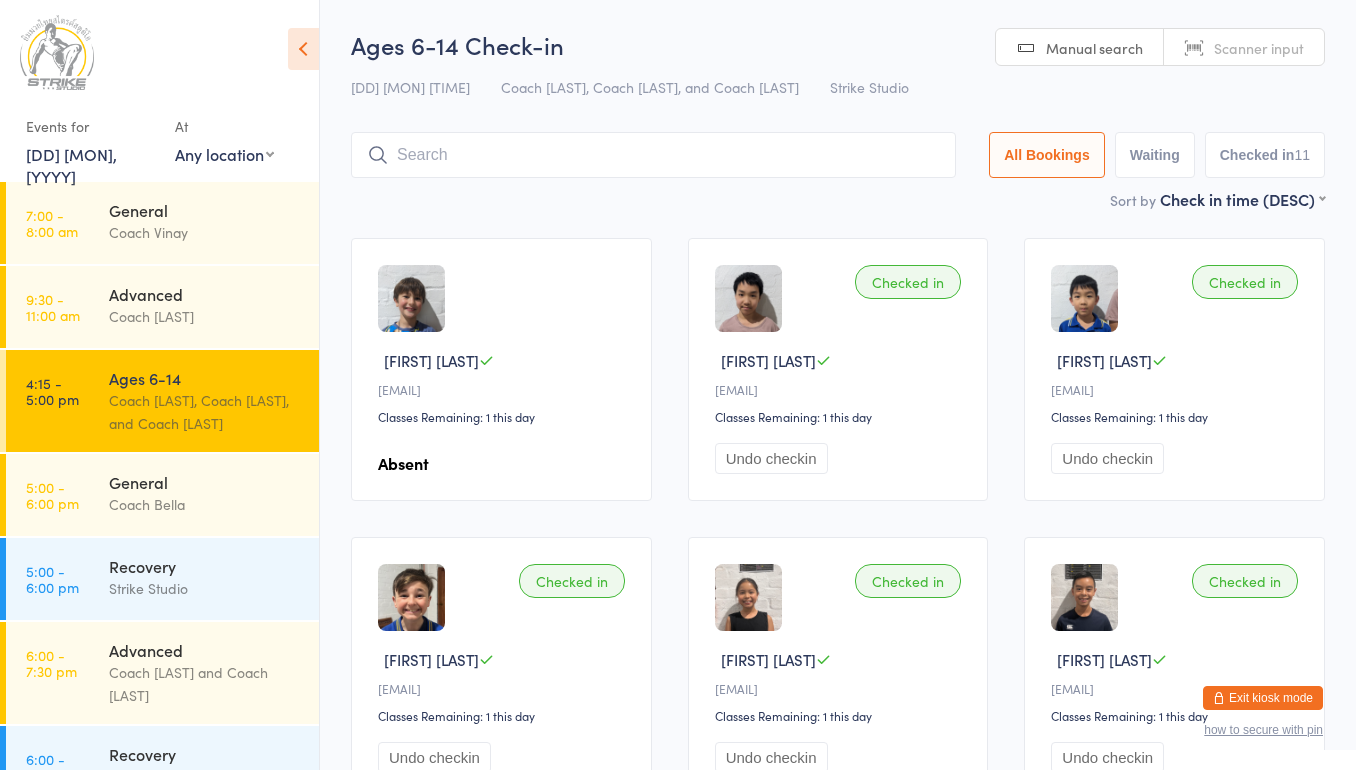 click at bounding box center [57, 52] 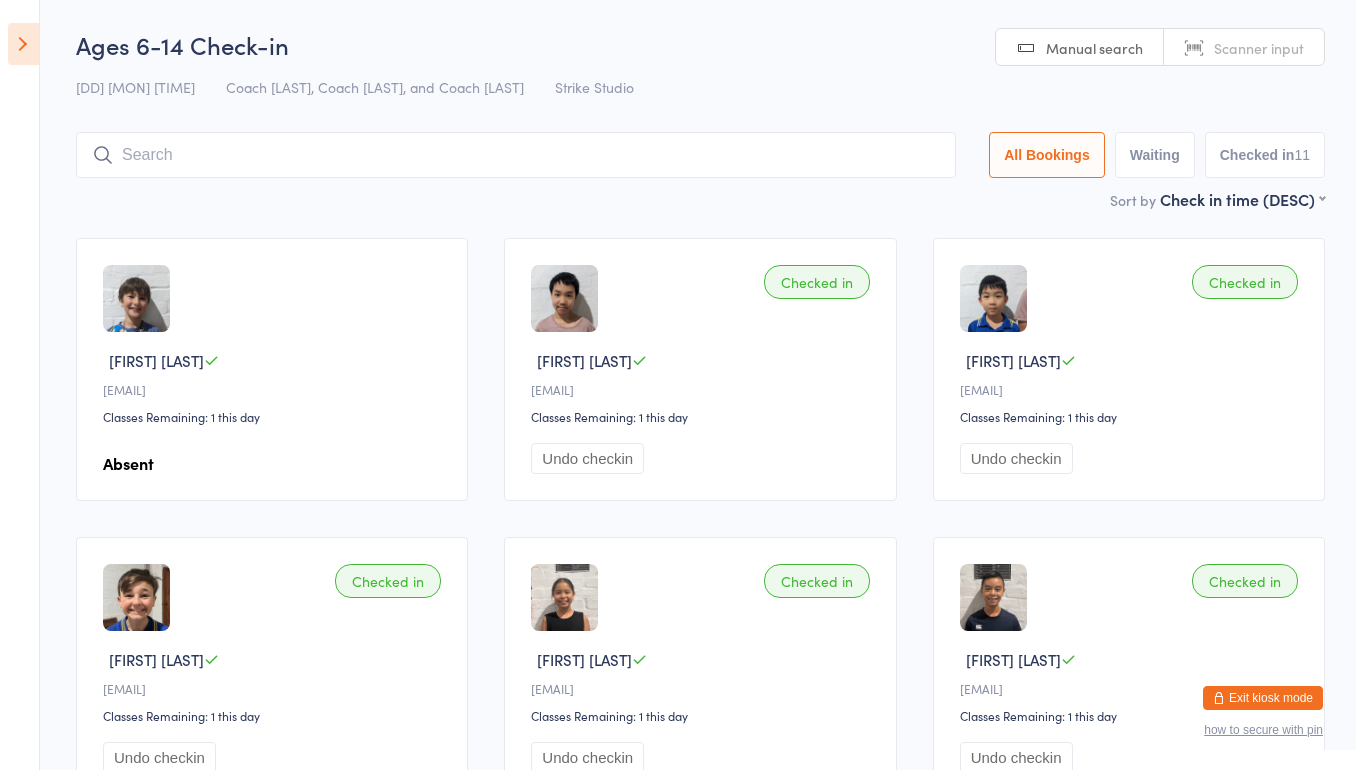 click at bounding box center [23, 44] 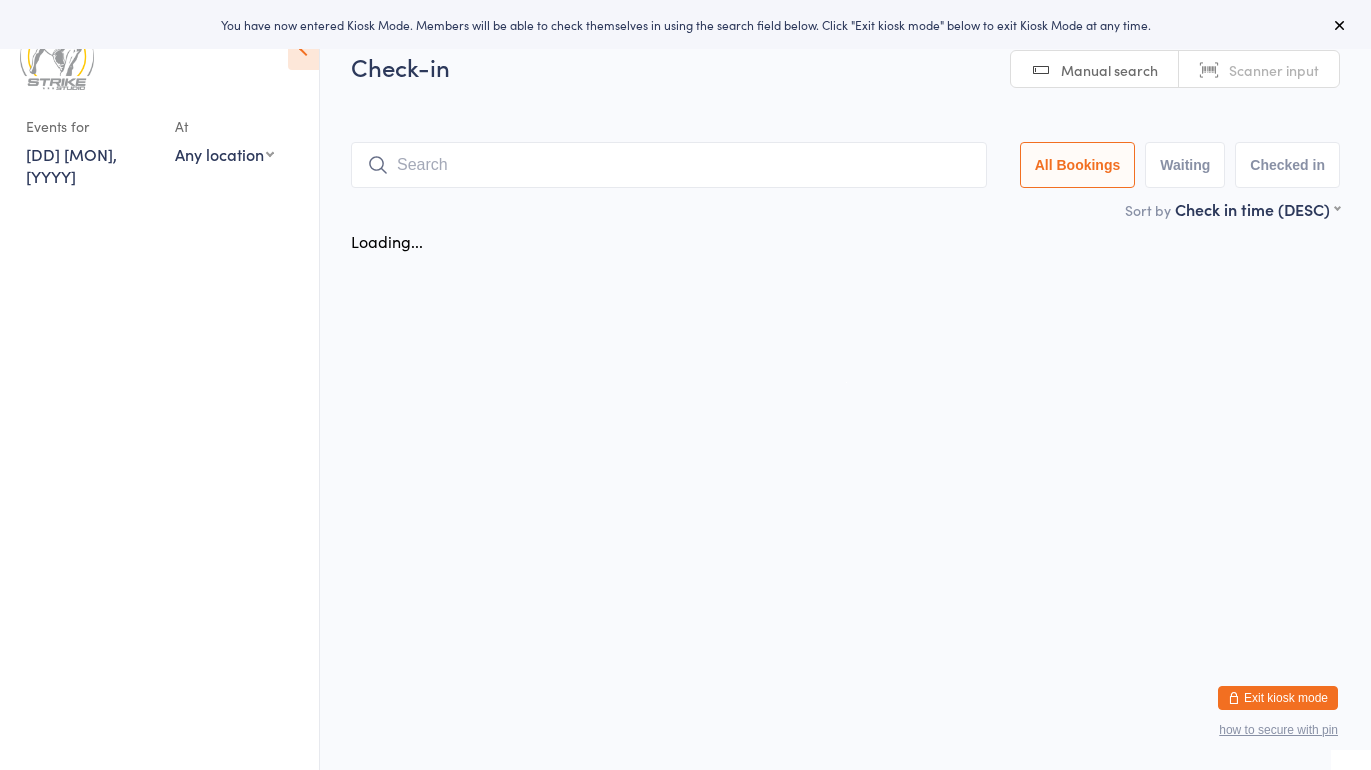 scroll, scrollTop: 0, scrollLeft: 0, axis: both 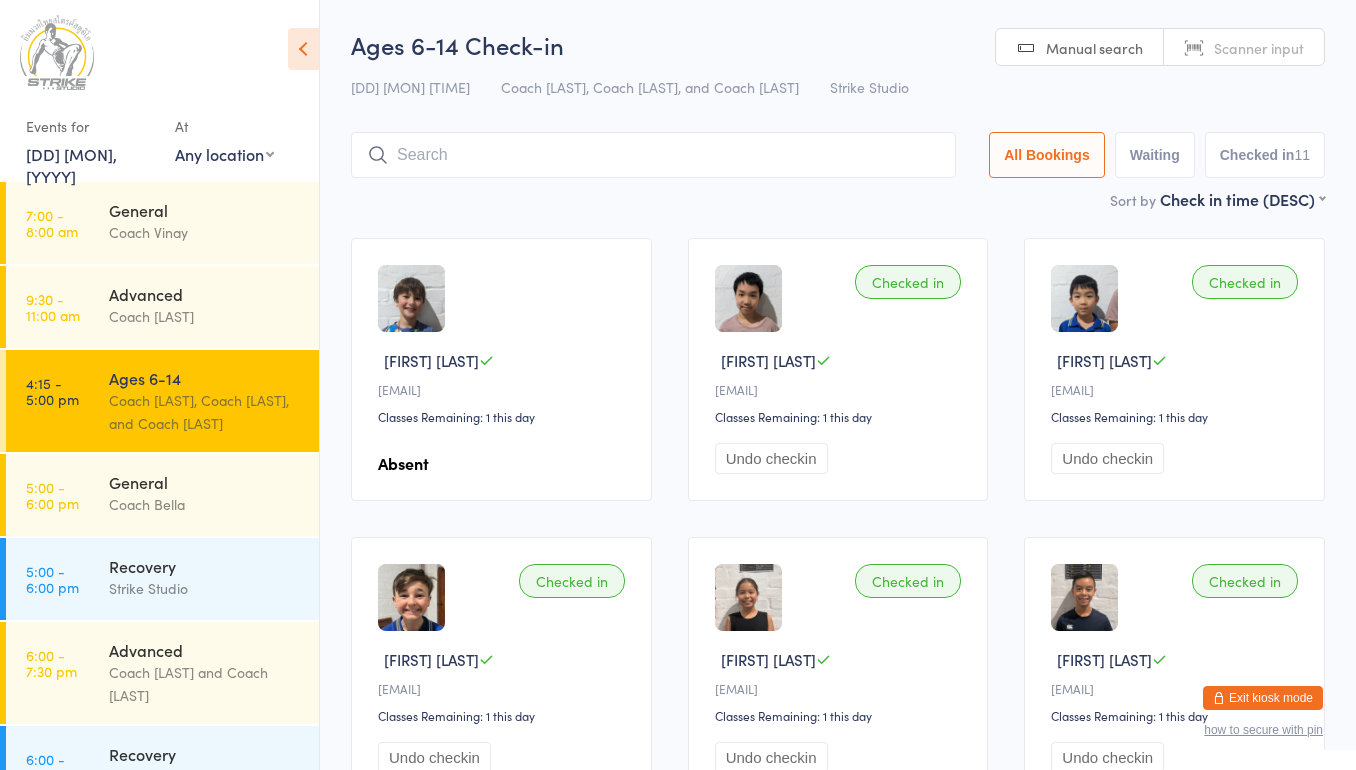 click on "Exit kiosk mode" at bounding box center (1263, 698) 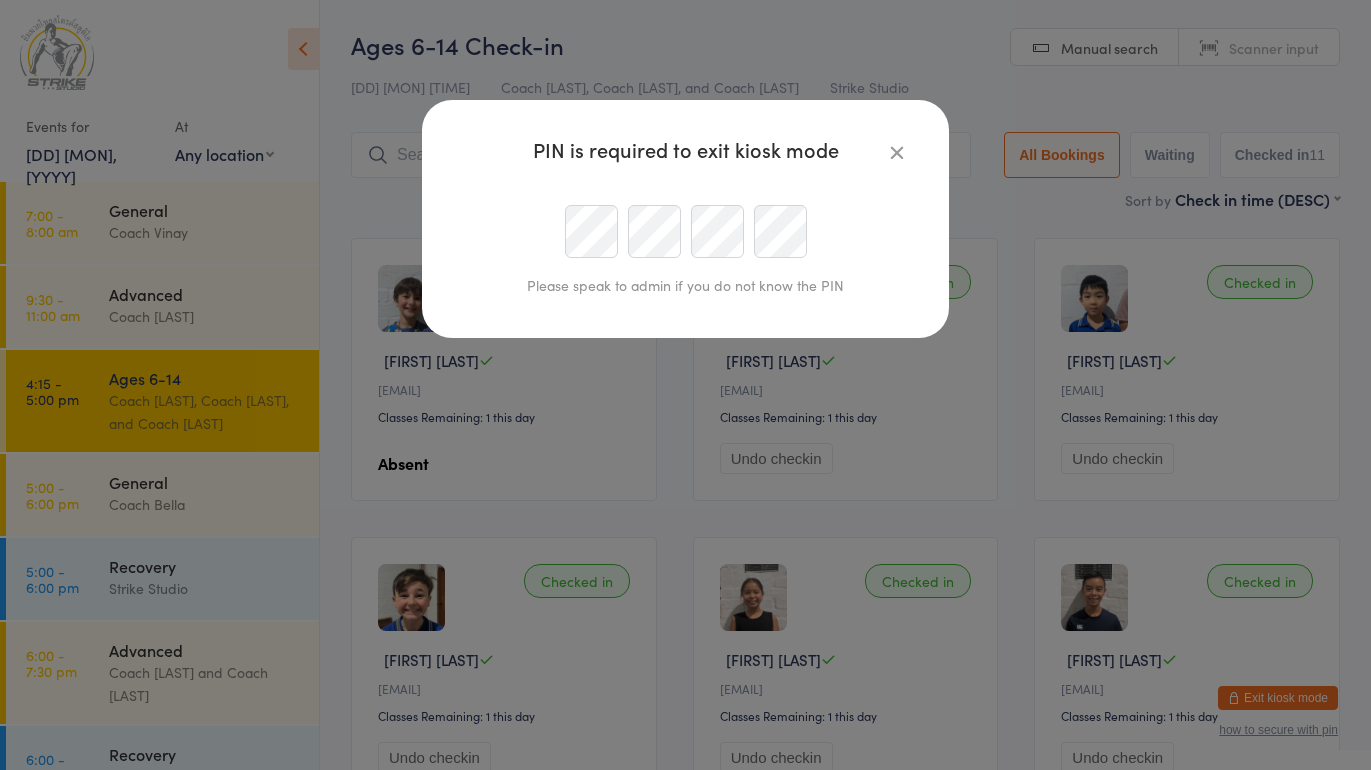 type on "[EMAIL]" 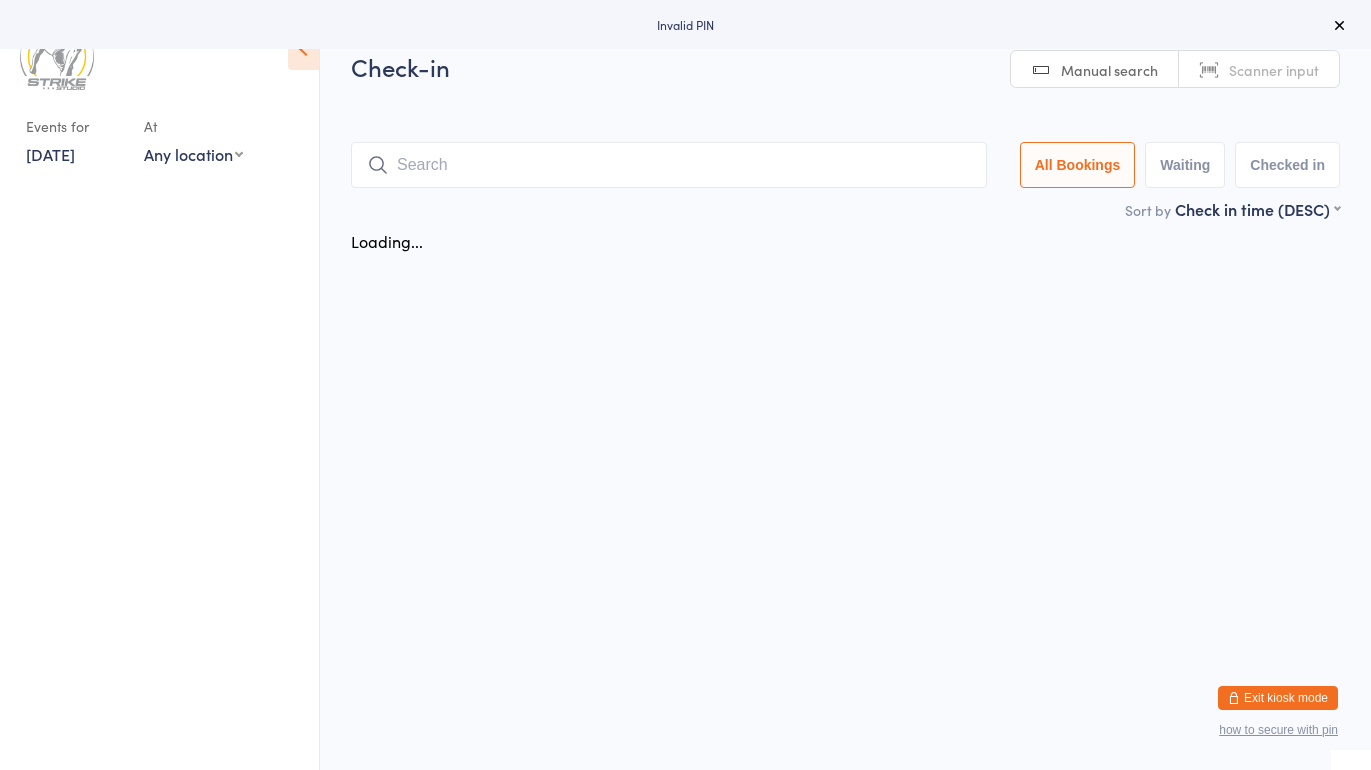 scroll, scrollTop: 0, scrollLeft: 0, axis: both 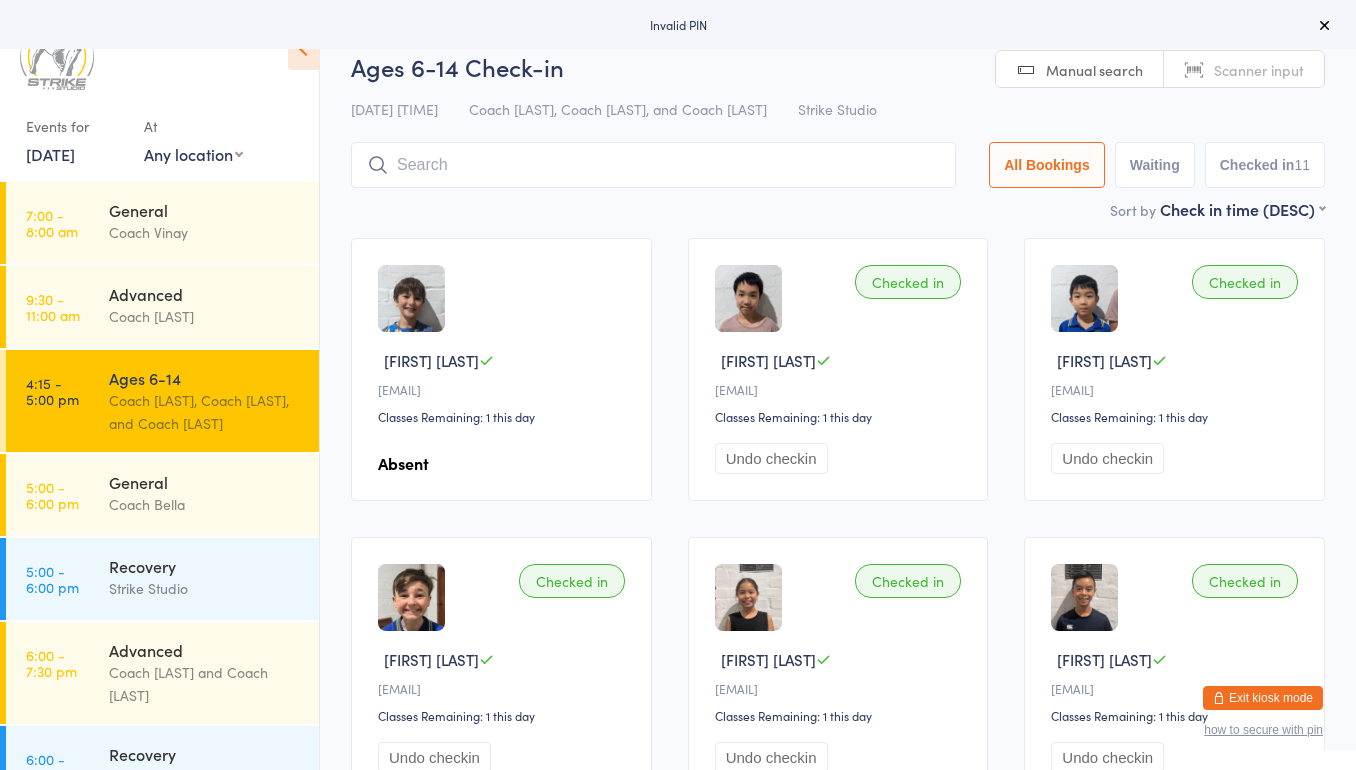 click on "Exit kiosk mode" at bounding box center [1263, 698] 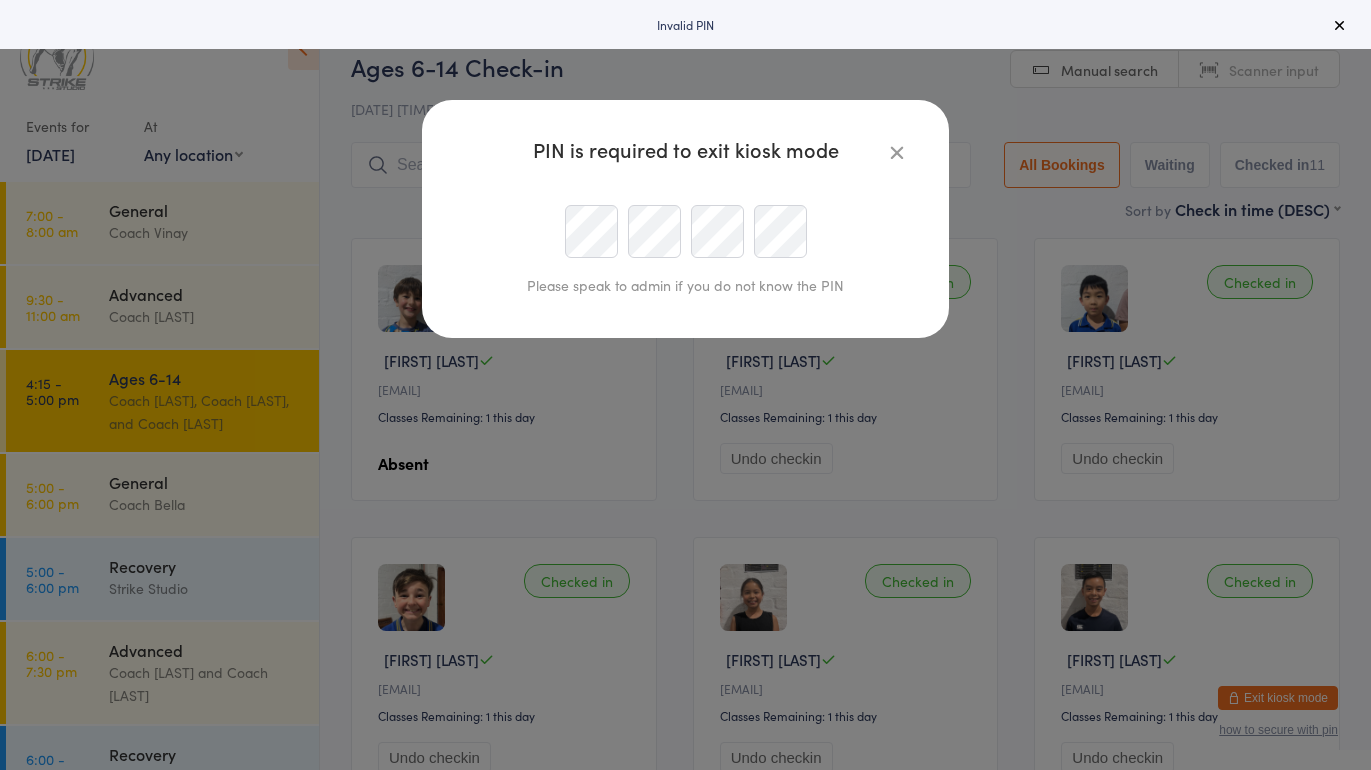 type on "admin@strikestudio.com.au" 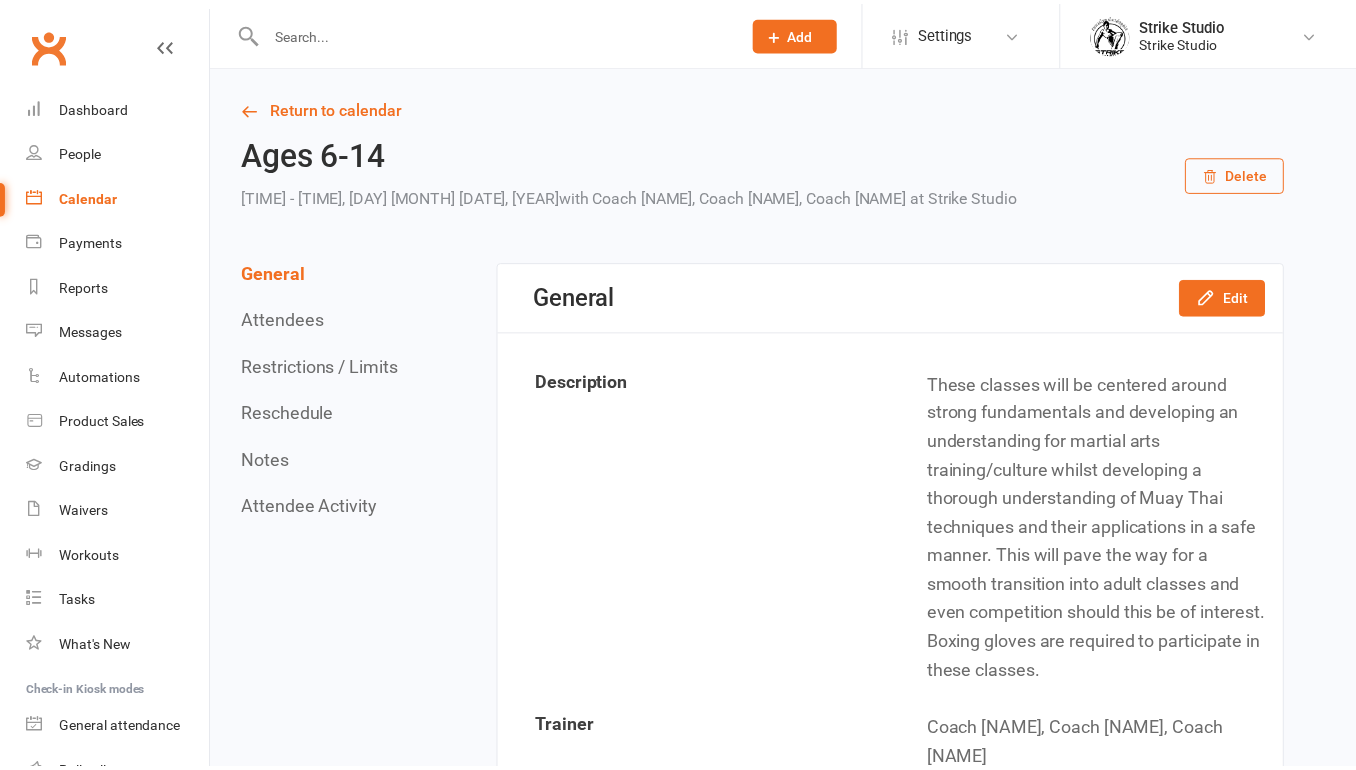 scroll, scrollTop: 0, scrollLeft: 0, axis: both 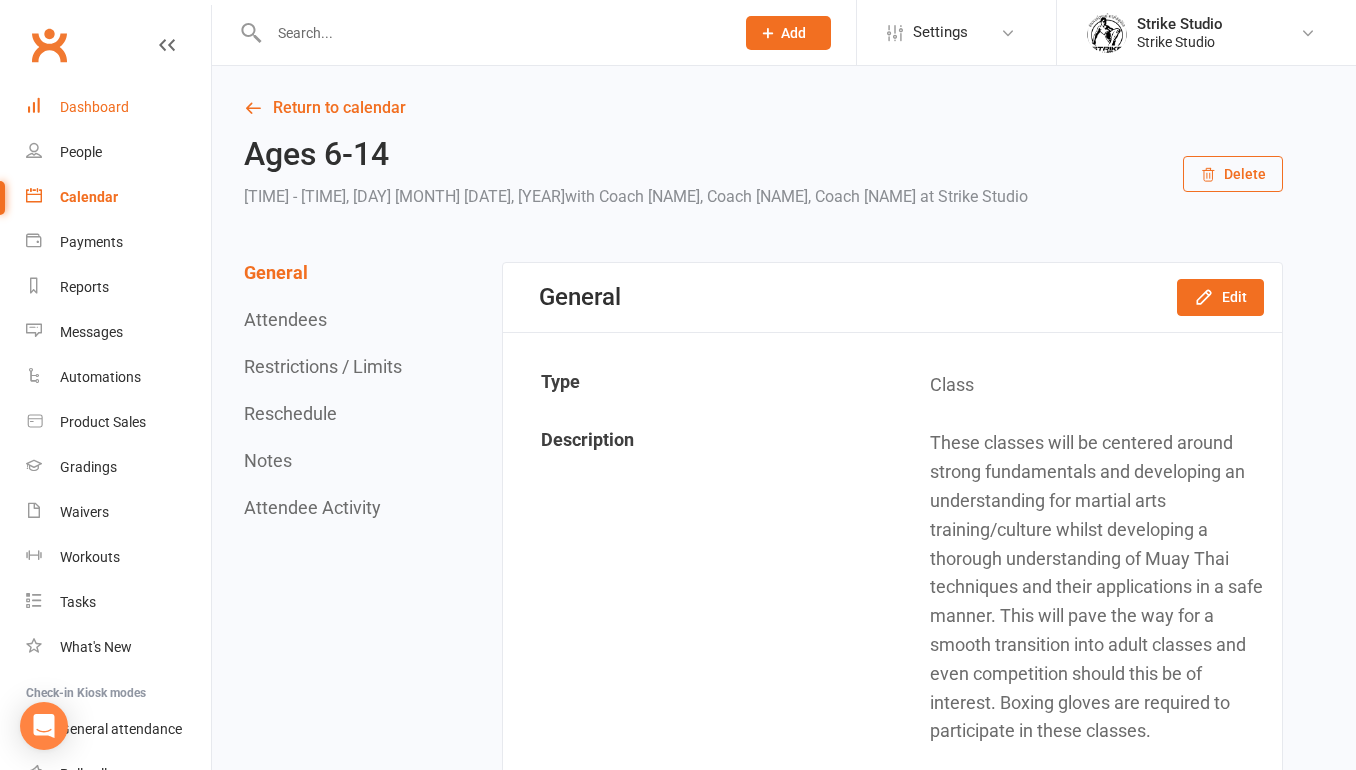 click on "Dashboard" at bounding box center (118, 107) 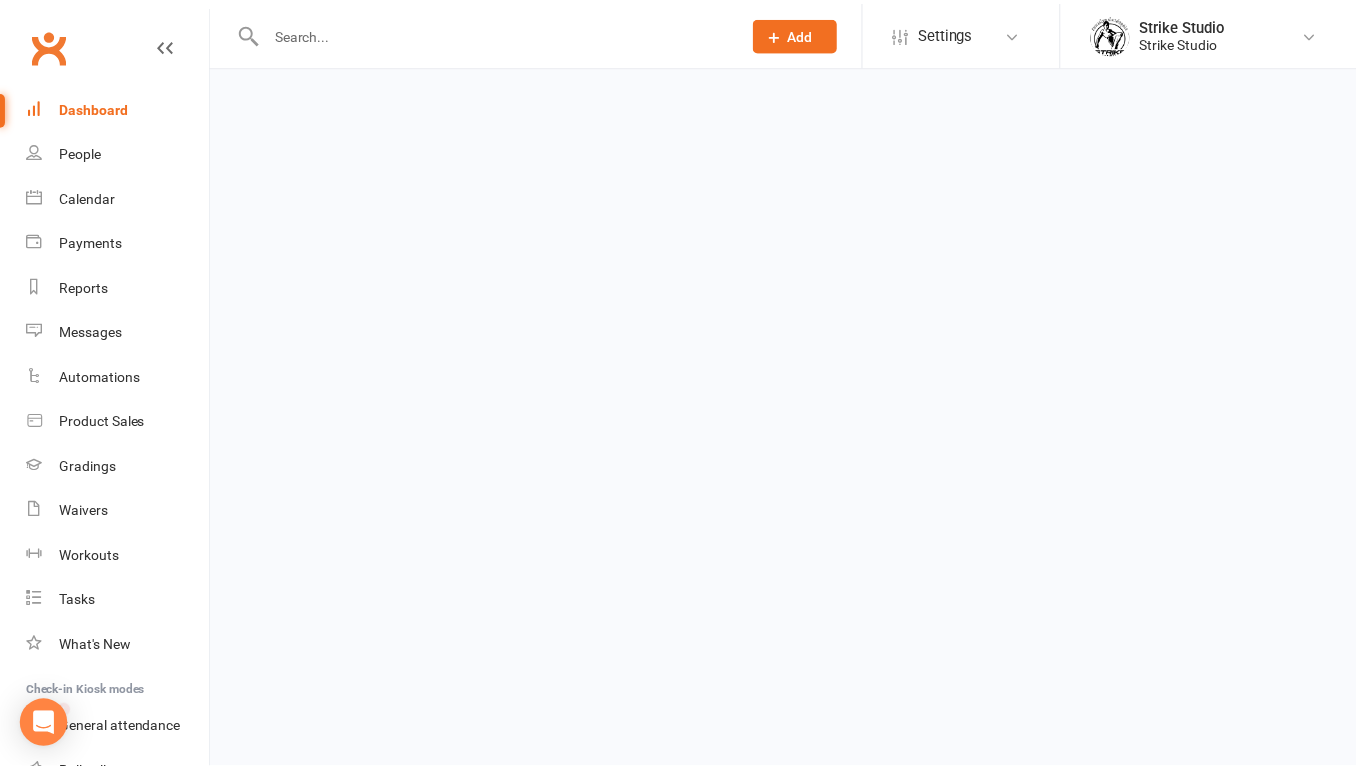 scroll, scrollTop: 0, scrollLeft: 0, axis: both 